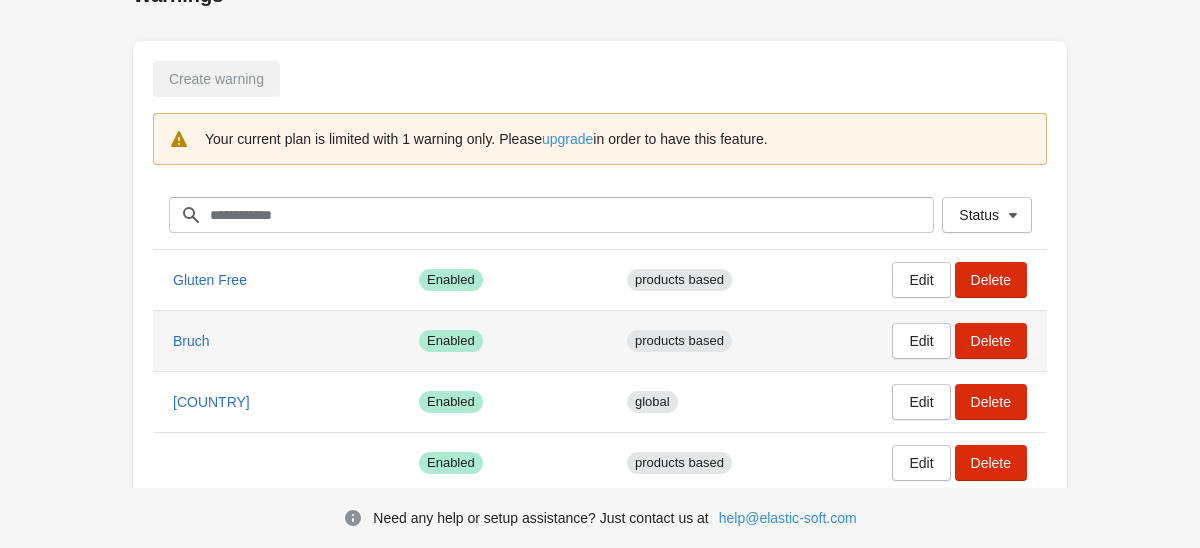 scroll, scrollTop: 0, scrollLeft: 0, axis: both 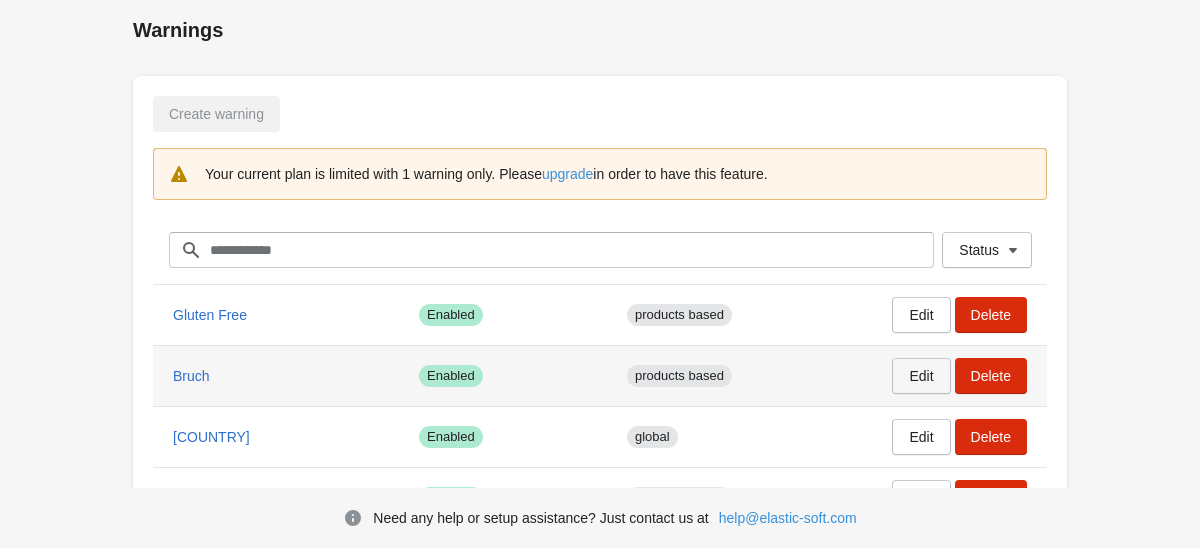 click on "Edit" at bounding box center (921, 376) 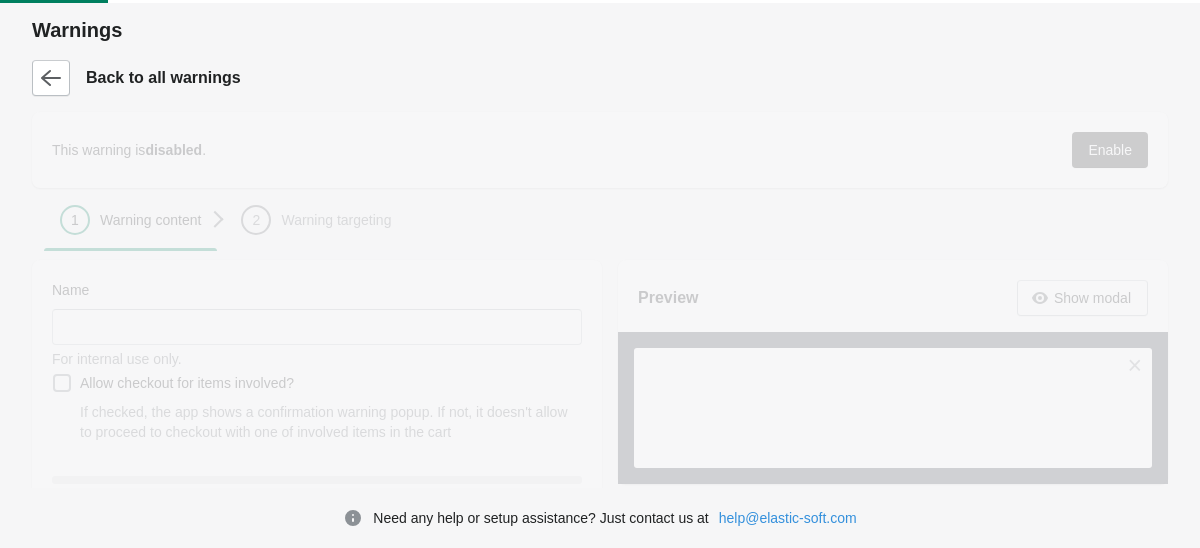 type on "*****" 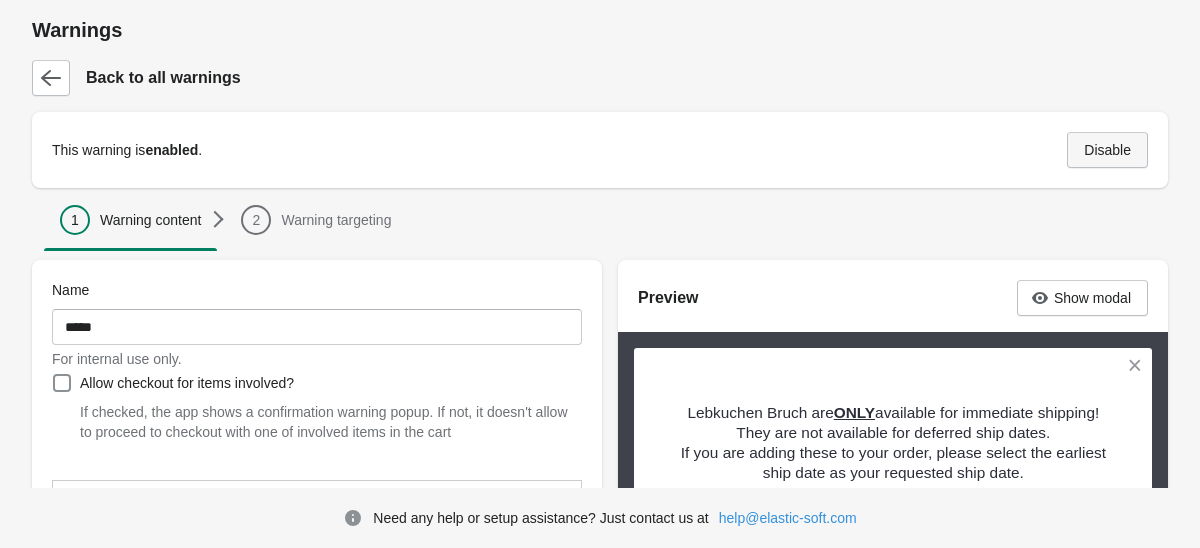 click on "Disable" at bounding box center (1107, 150) 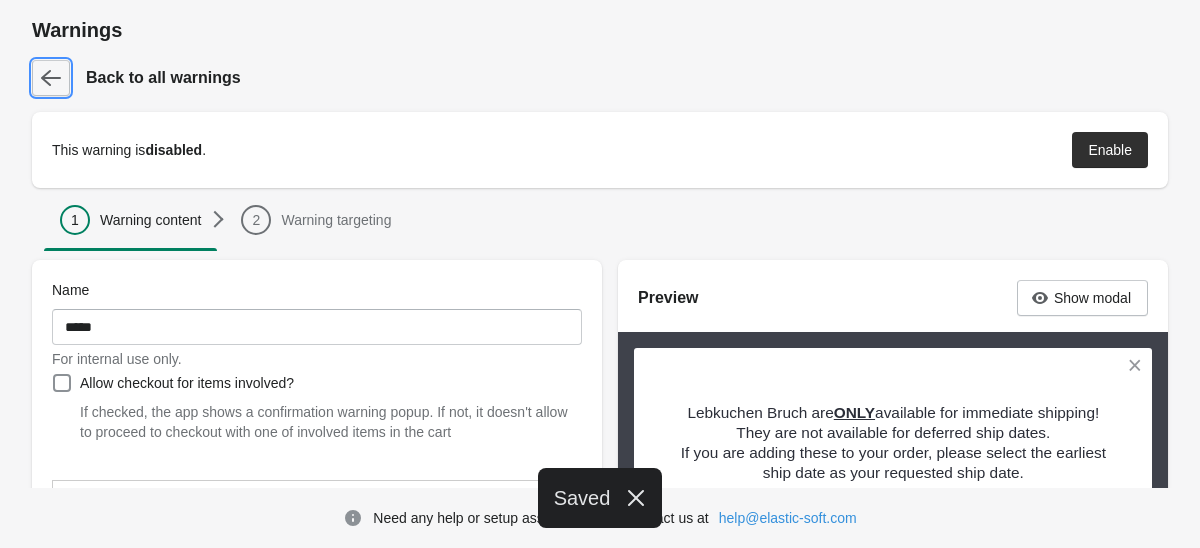 click 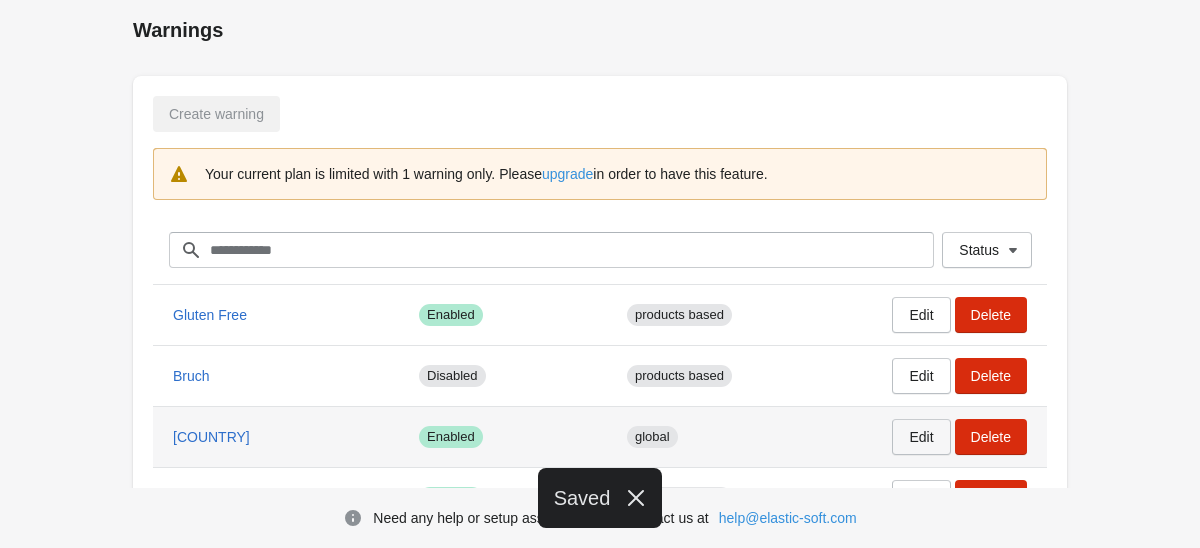 click on "Edit" at bounding box center [921, 437] 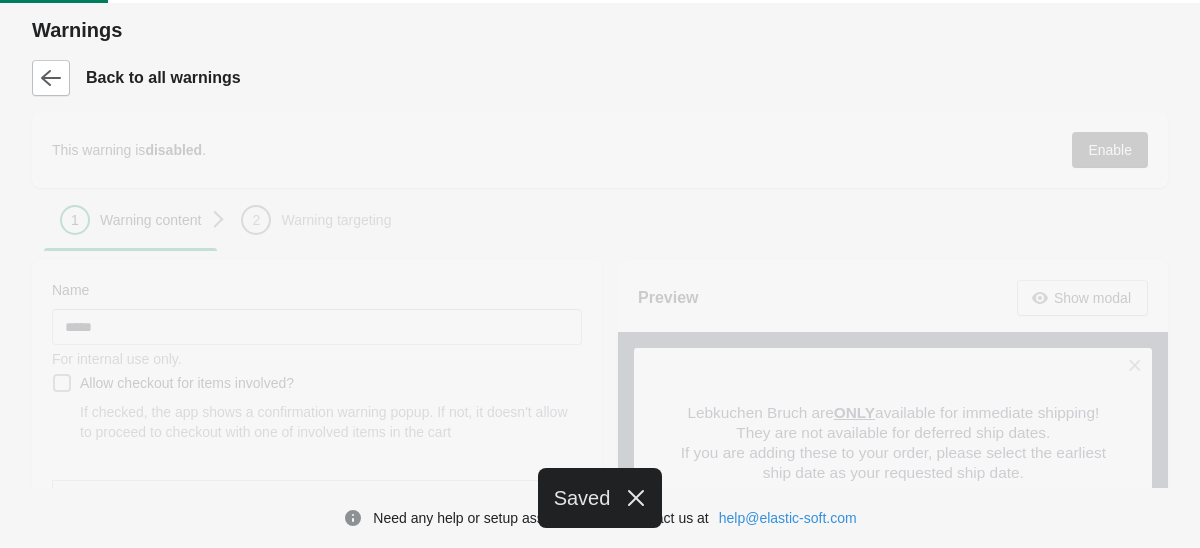 type on "******" 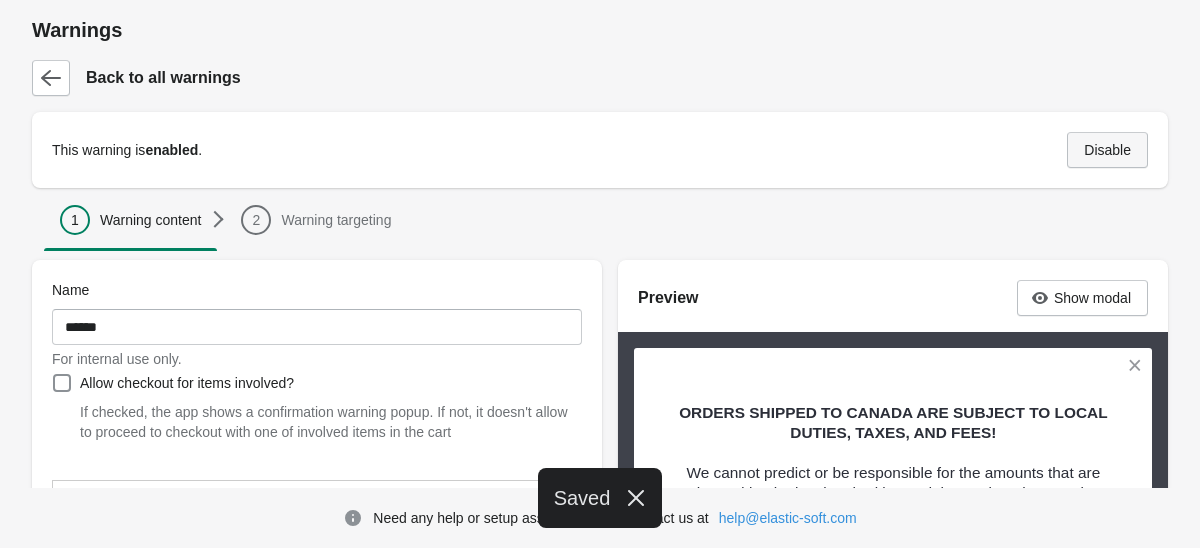 click on "Disable" at bounding box center [1107, 150] 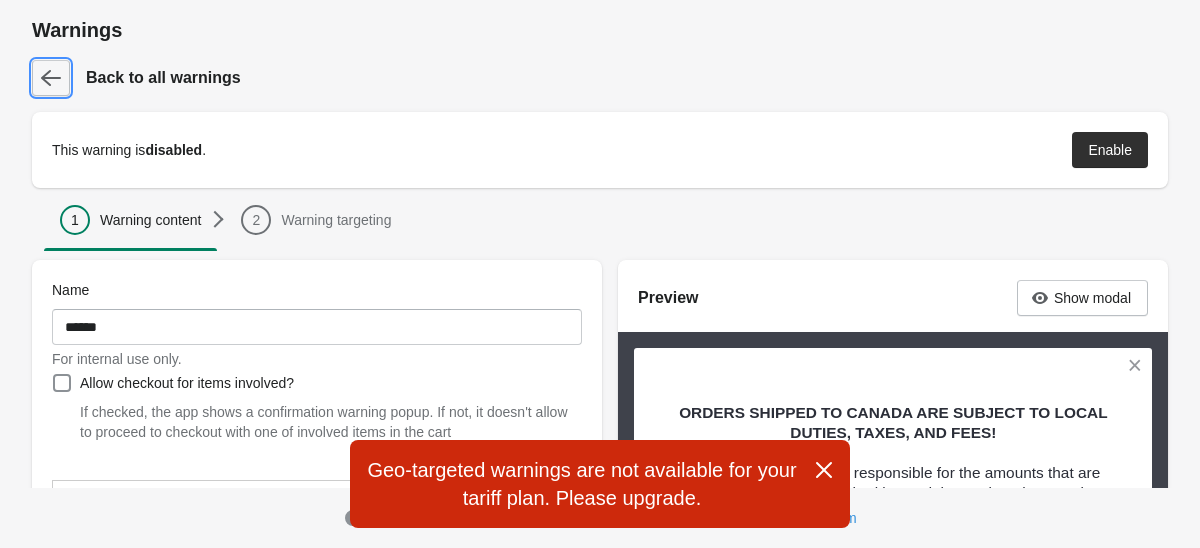 click 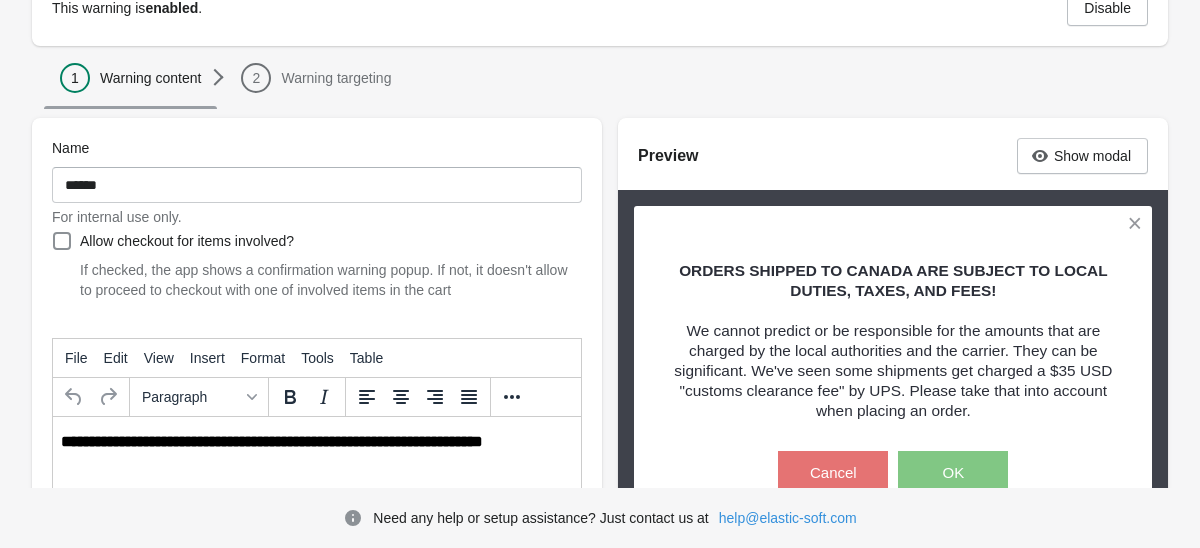 scroll, scrollTop: 0, scrollLeft: 0, axis: both 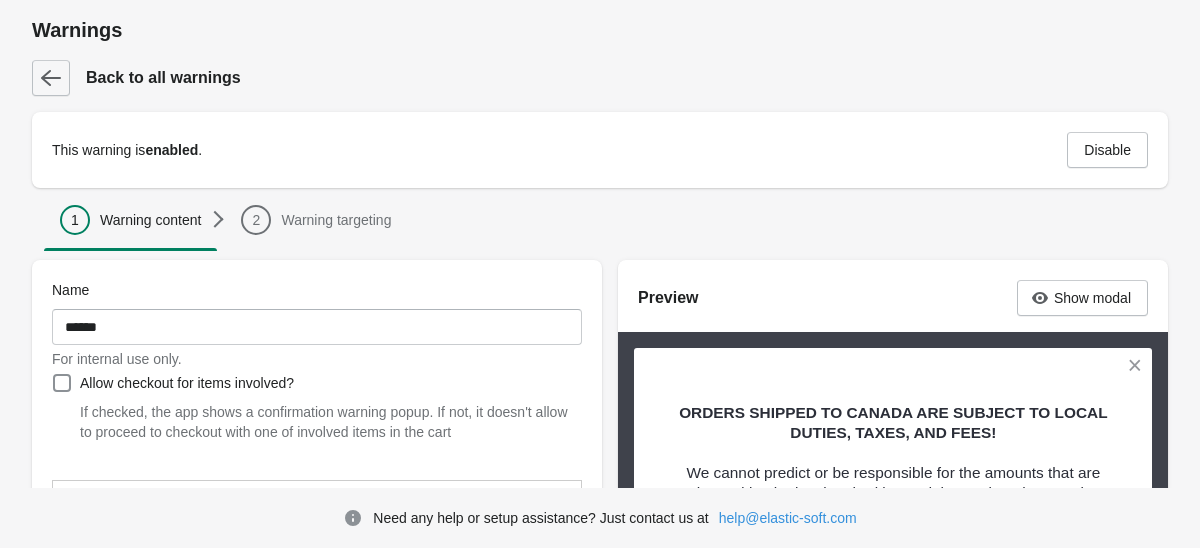 click 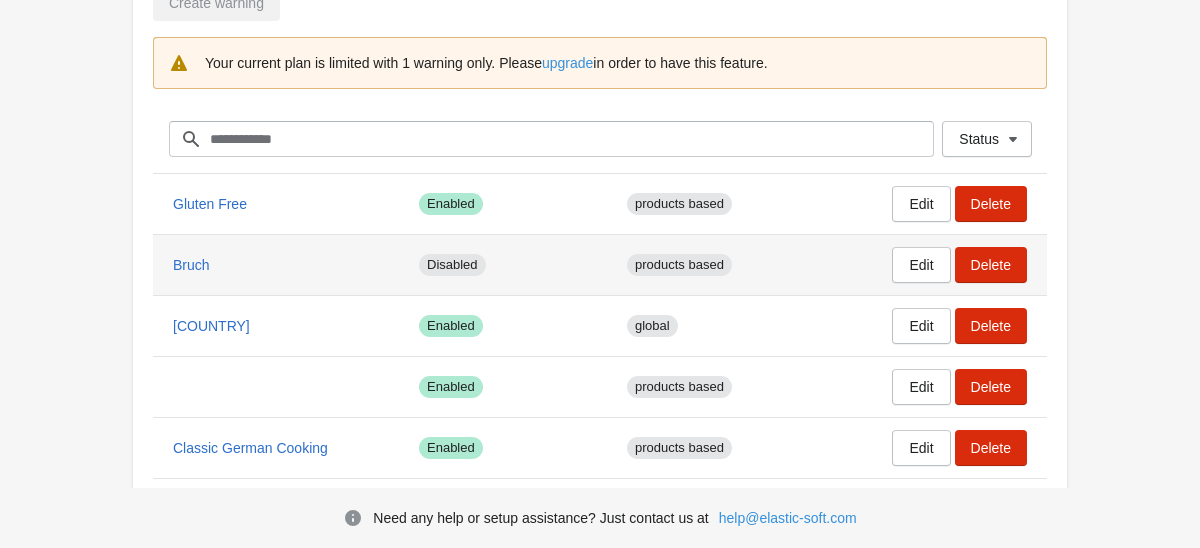 scroll, scrollTop: 208, scrollLeft: 0, axis: vertical 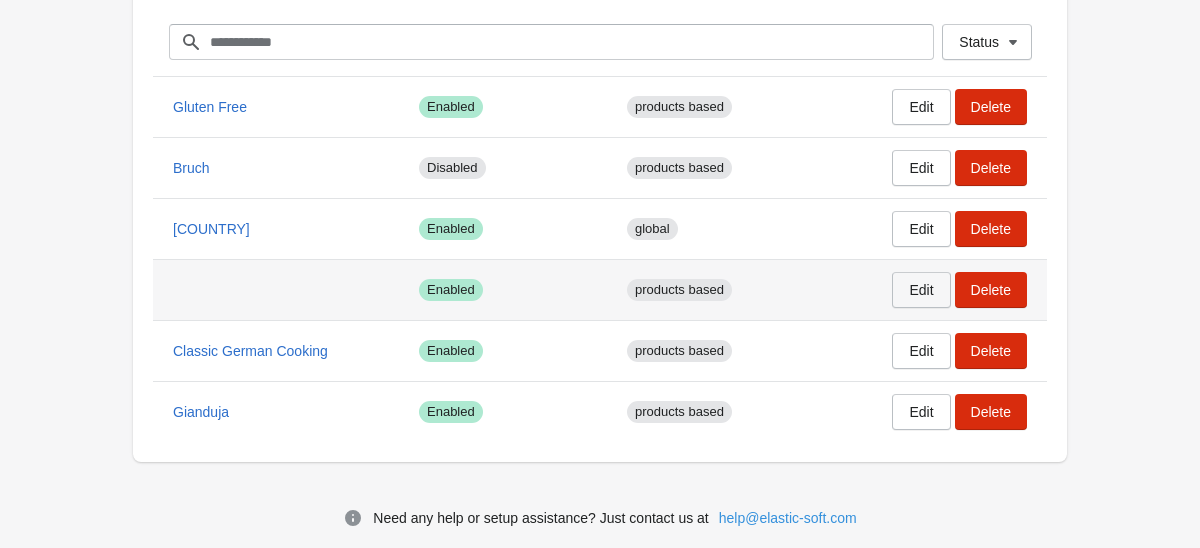 click on "Edit" at bounding box center (921, 290) 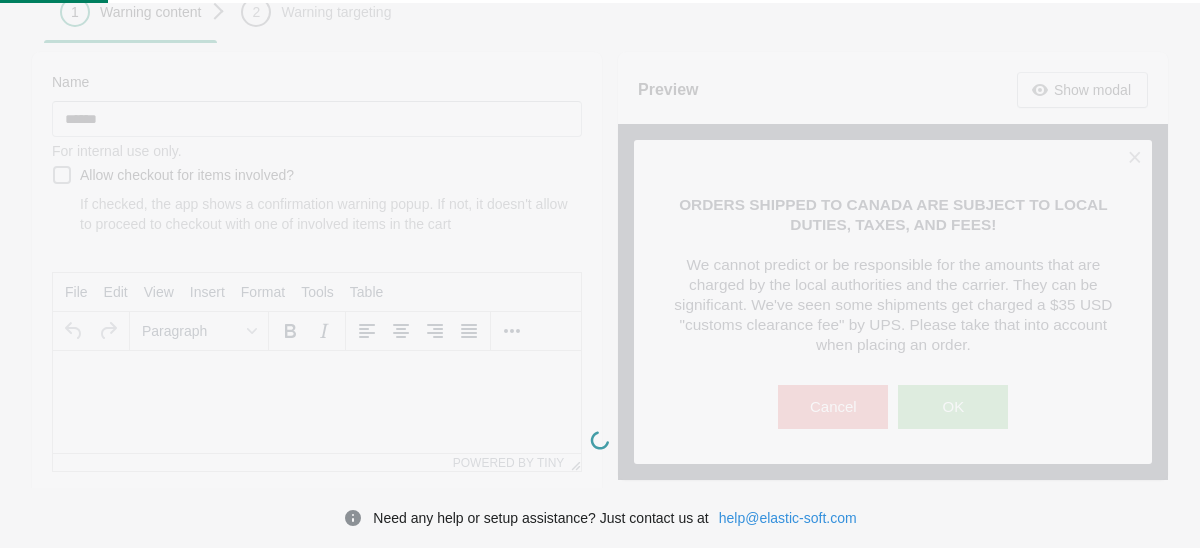 type 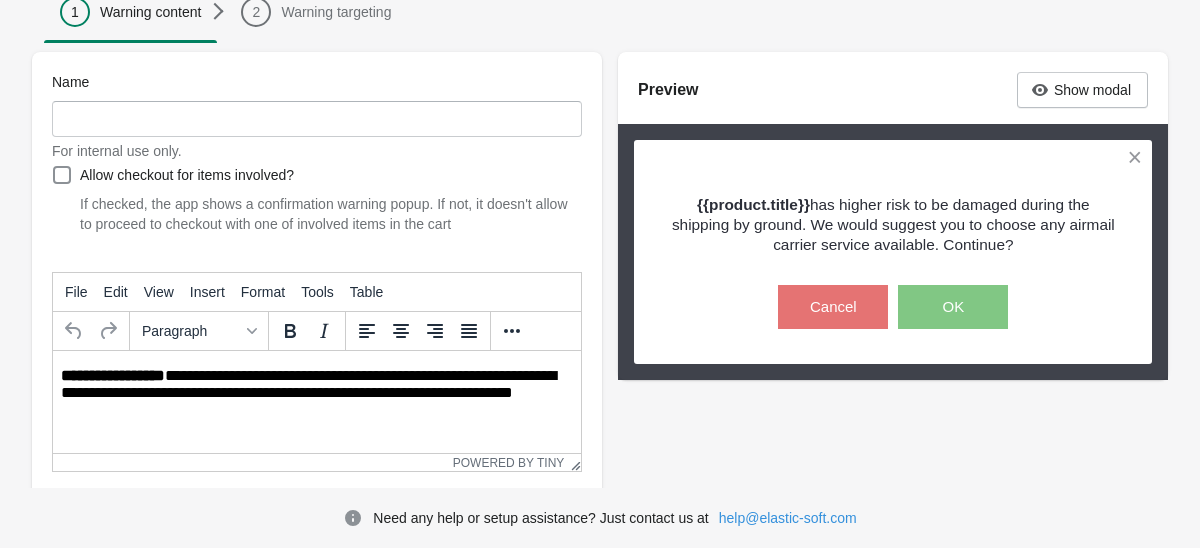 scroll, scrollTop: 0, scrollLeft: 0, axis: both 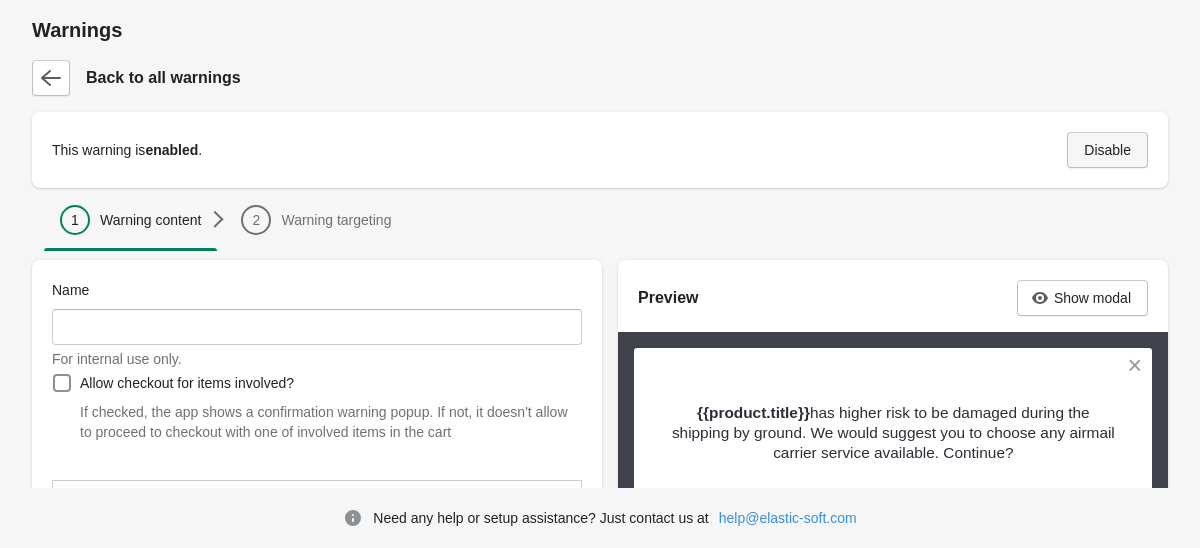 click on "Disable" at bounding box center (1107, 150) 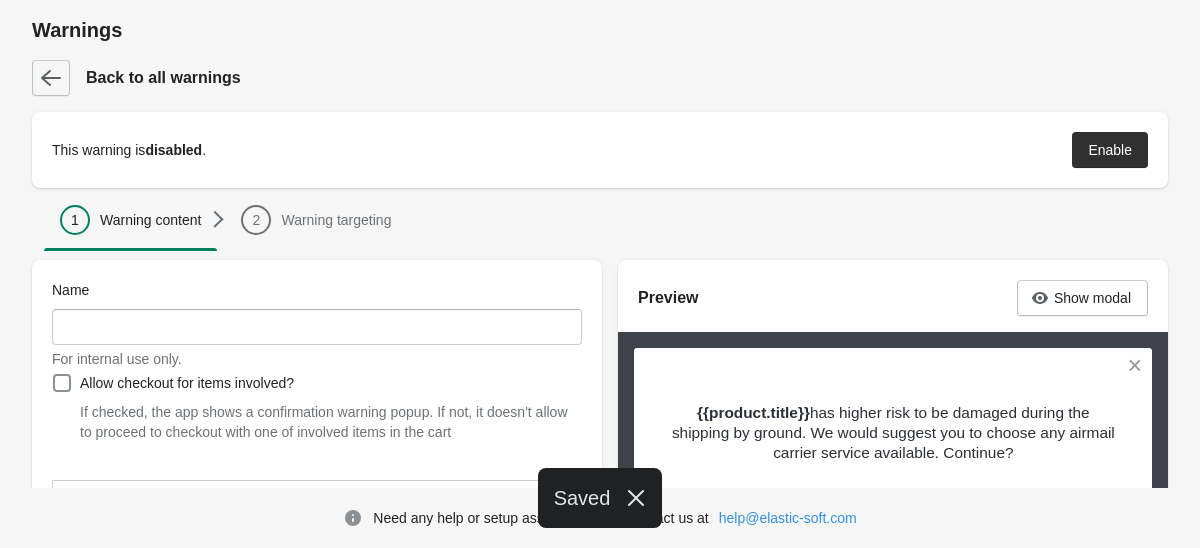 click 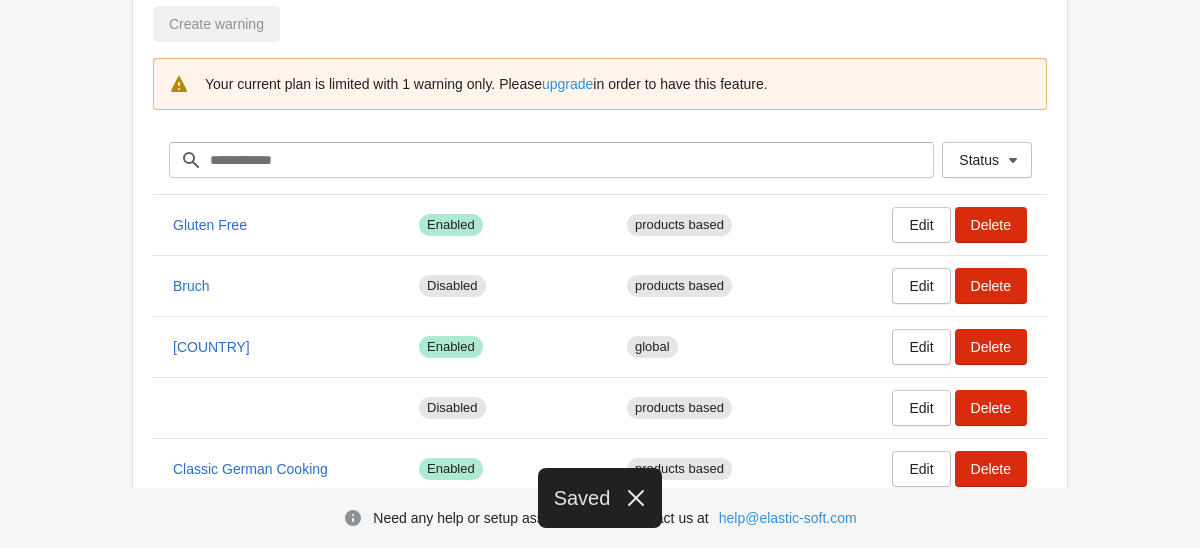 scroll, scrollTop: 176, scrollLeft: 0, axis: vertical 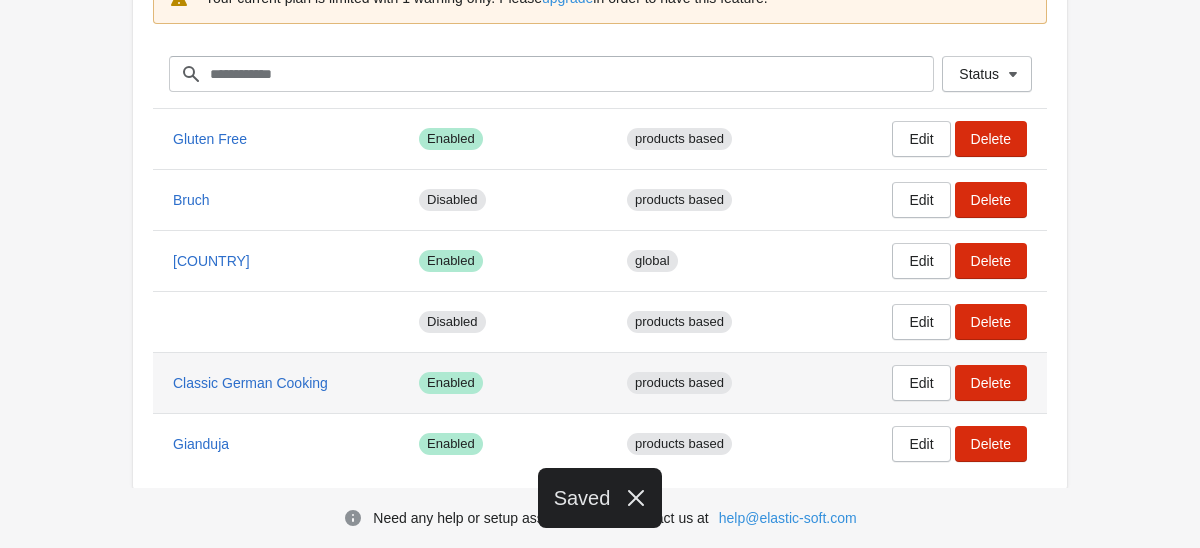 click on "products based" at bounding box center [723, 383] 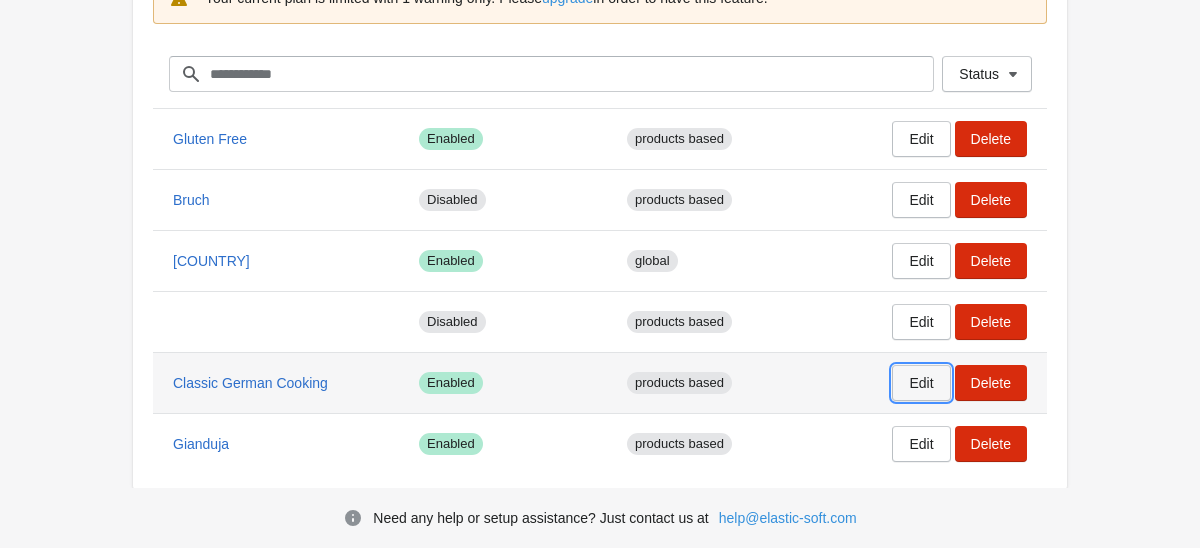 click on "Edit" at bounding box center (921, 383) 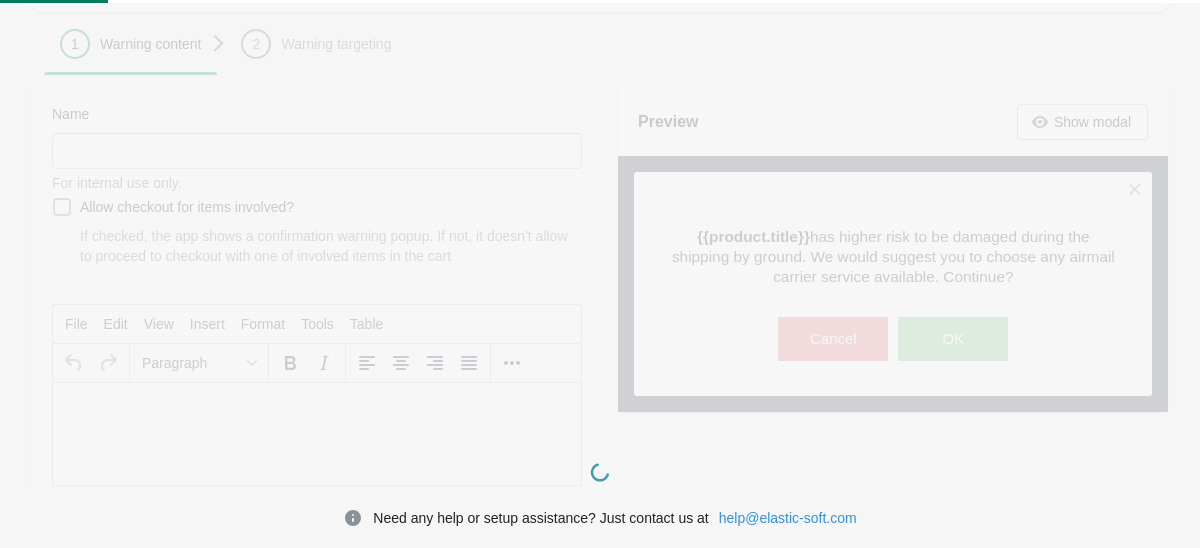 type on "**********" 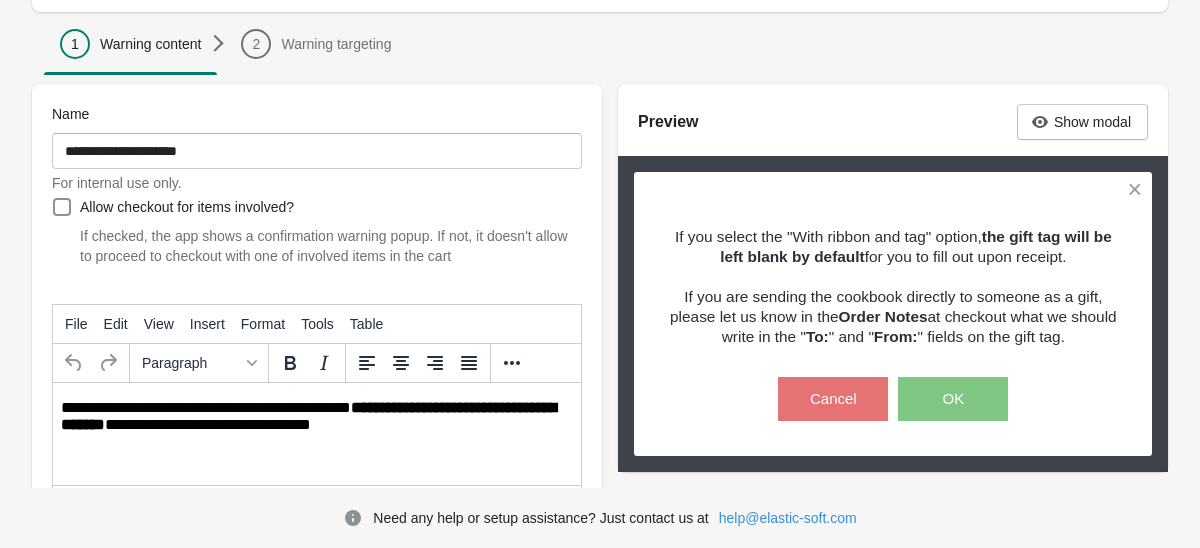 scroll, scrollTop: 0, scrollLeft: 0, axis: both 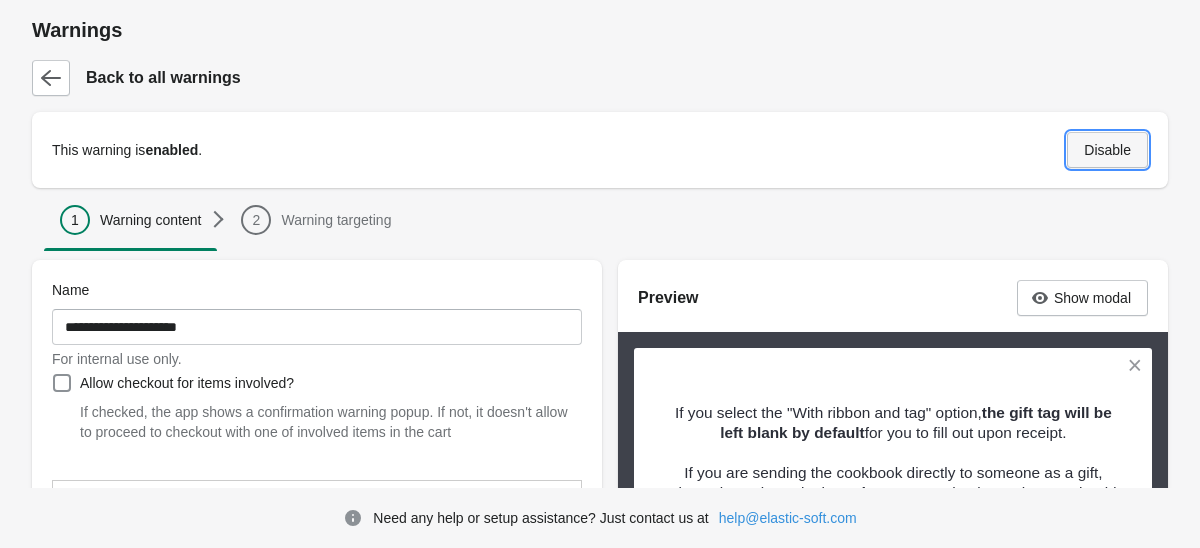 click on "Disable" at bounding box center [1107, 150] 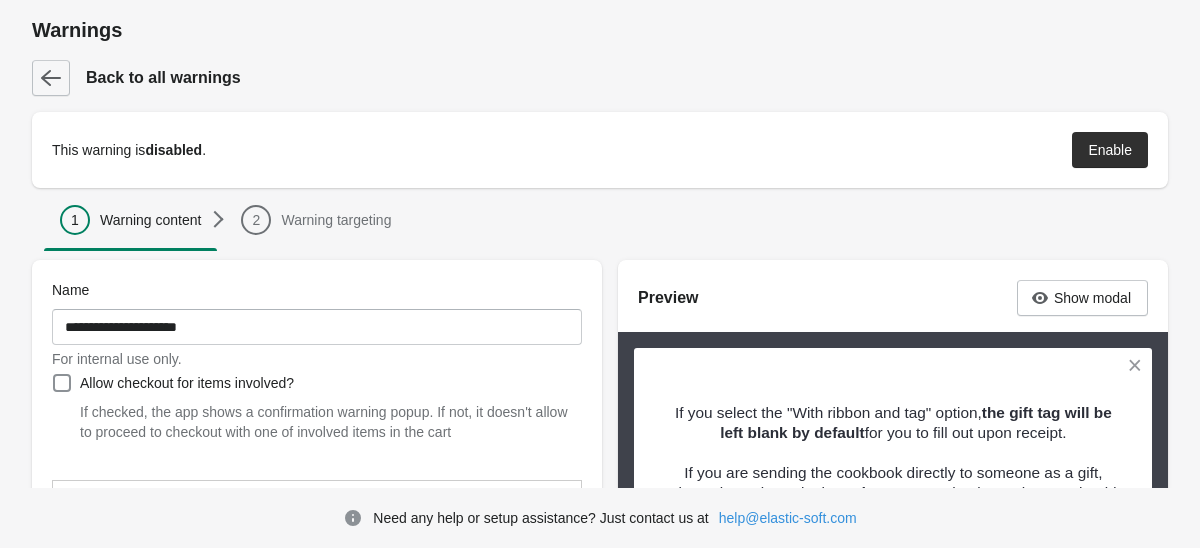click 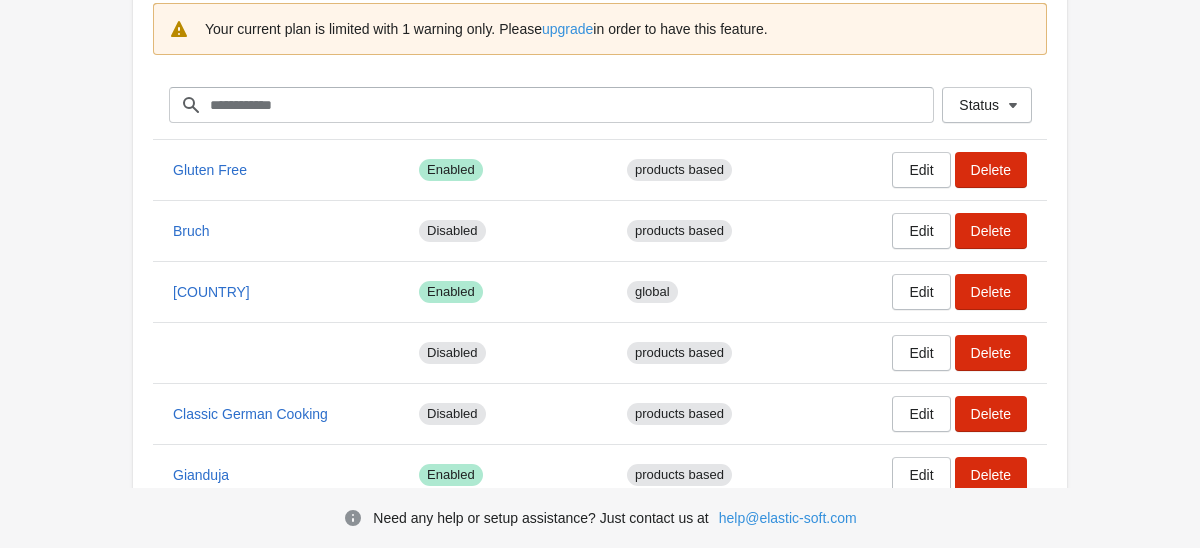 scroll, scrollTop: 208, scrollLeft: 0, axis: vertical 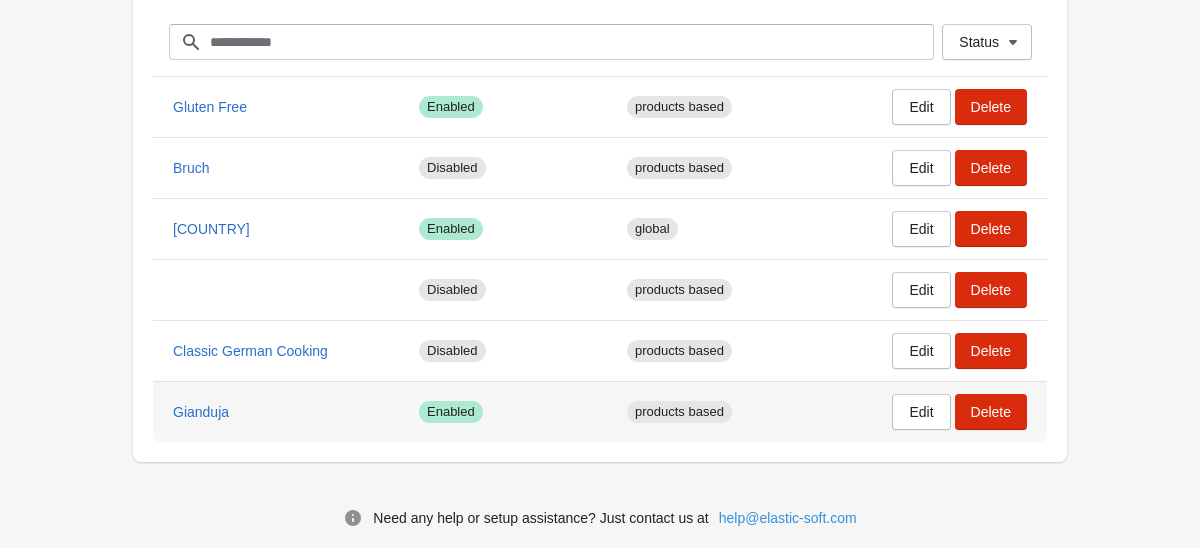 click on "products based" at bounding box center [723, 412] 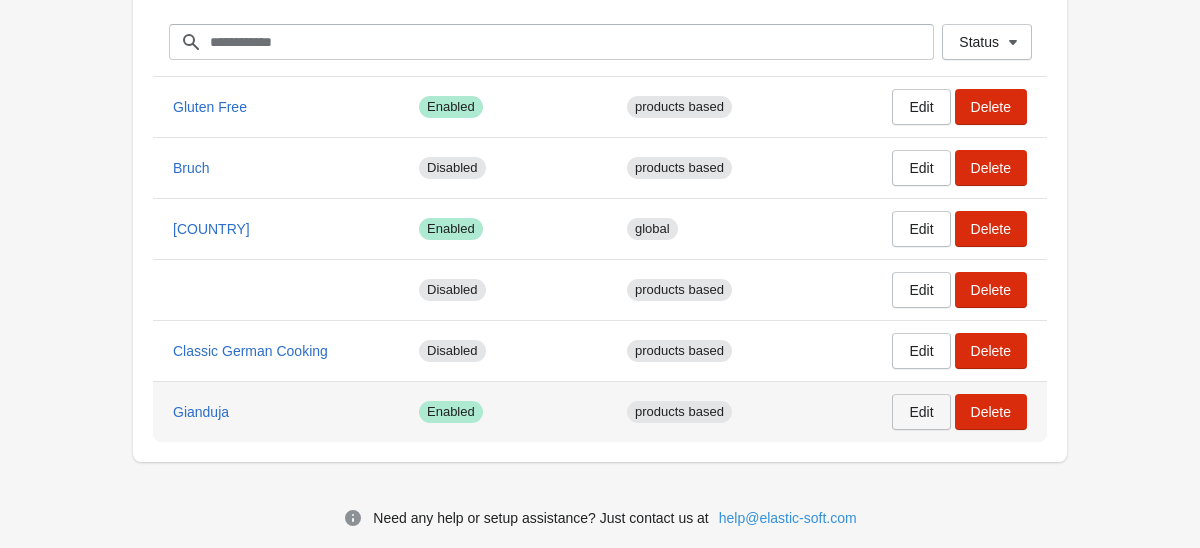 click on "Edit" at bounding box center (921, 412) 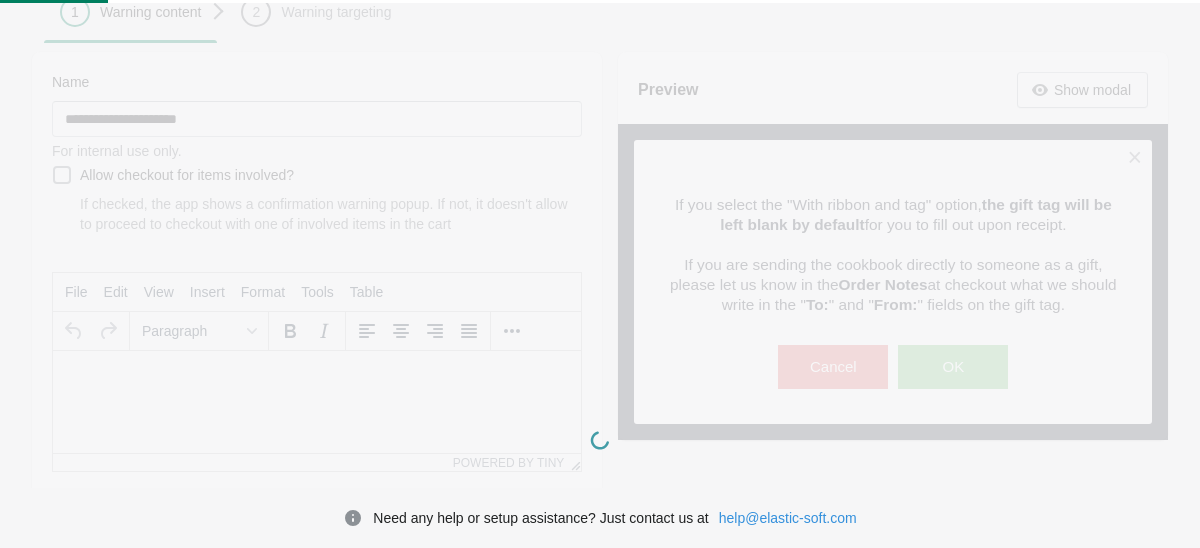 type on "********" 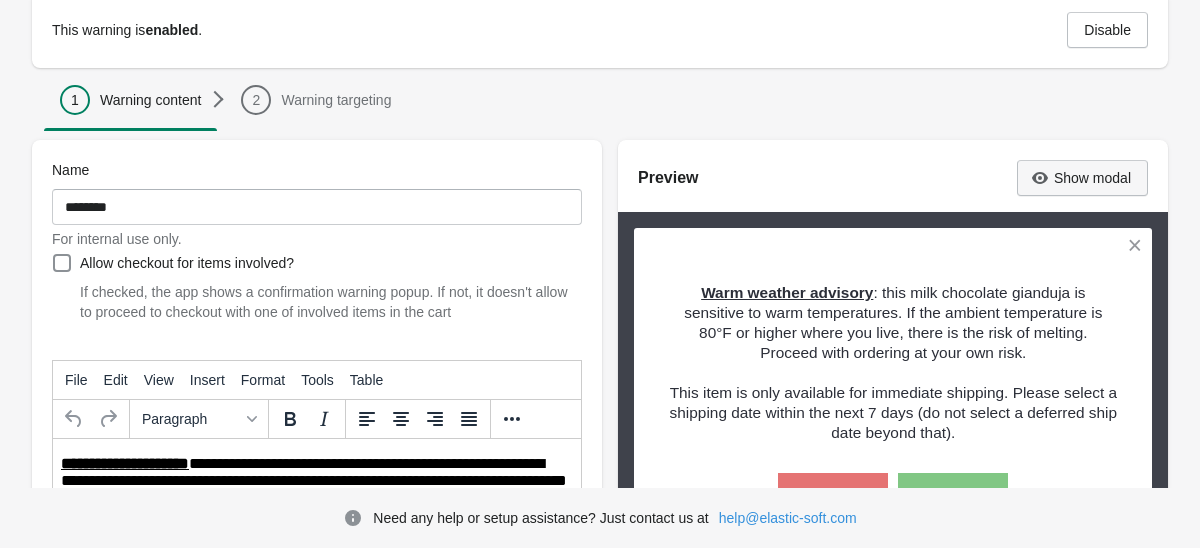 scroll, scrollTop: 0, scrollLeft: 0, axis: both 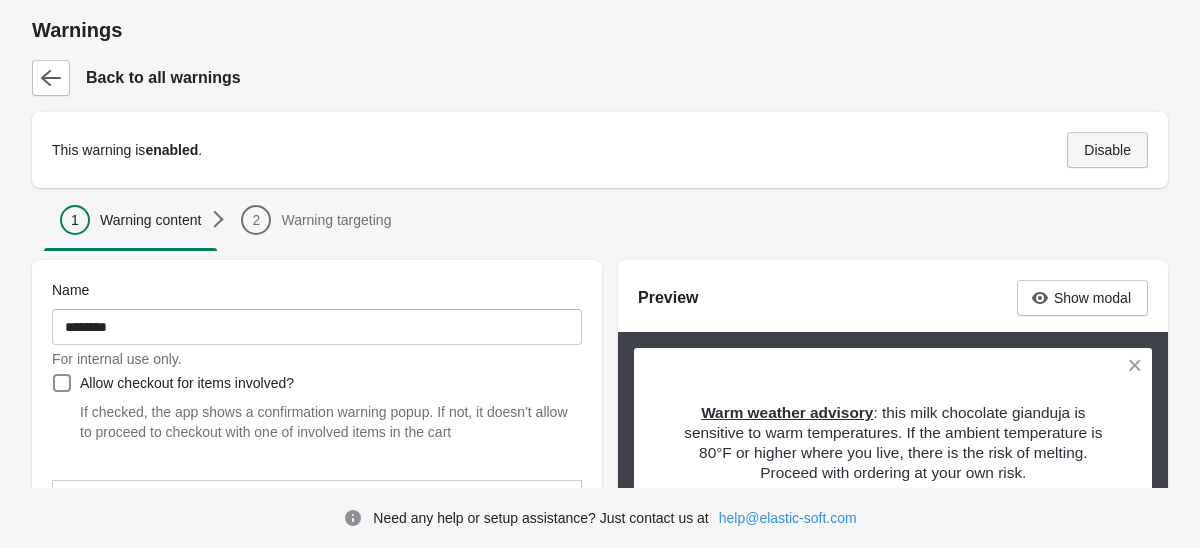 click on "Disable" at bounding box center [1107, 150] 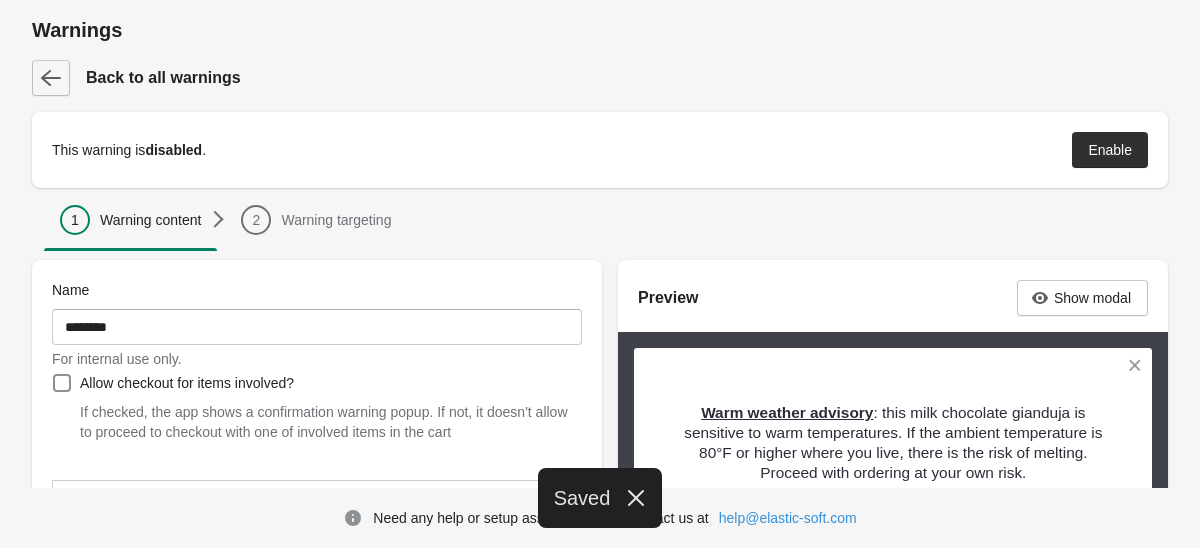 click 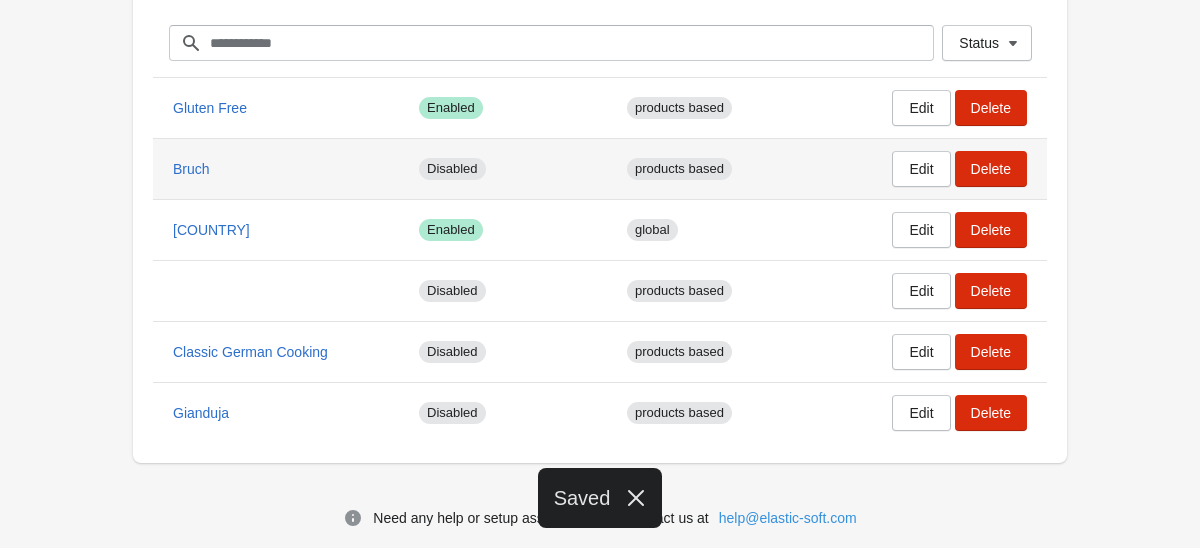 scroll, scrollTop: 208, scrollLeft: 0, axis: vertical 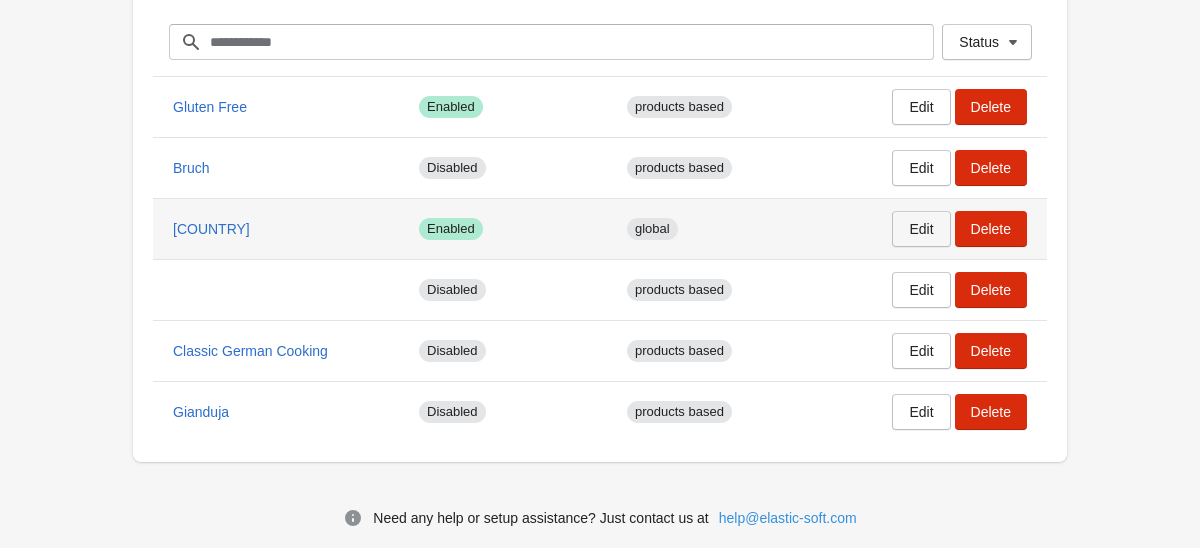 click on "Edit" at bounding box center (921, 229) 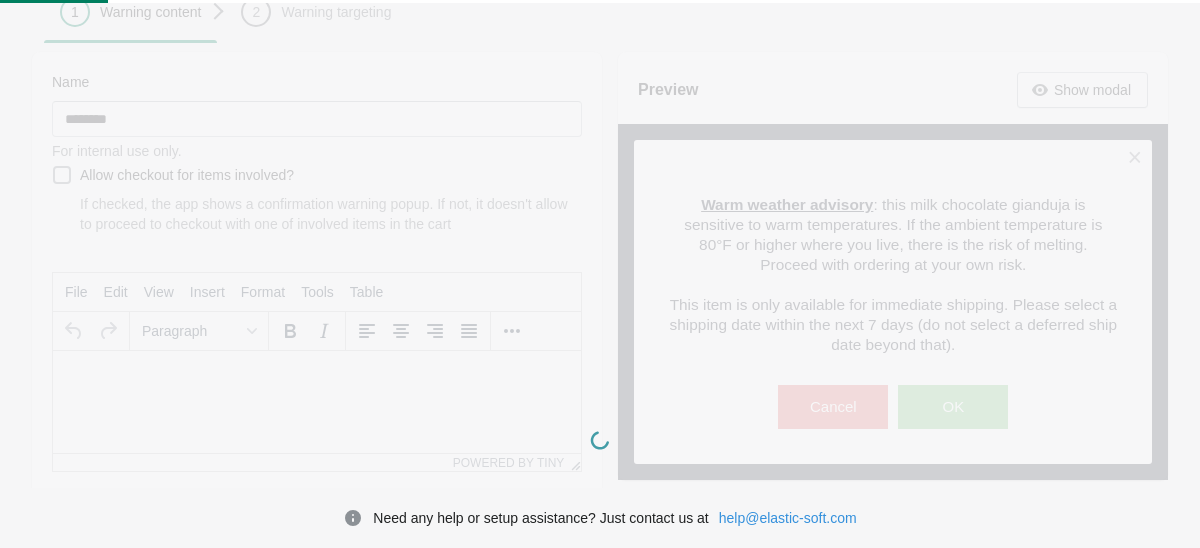 type on "******" 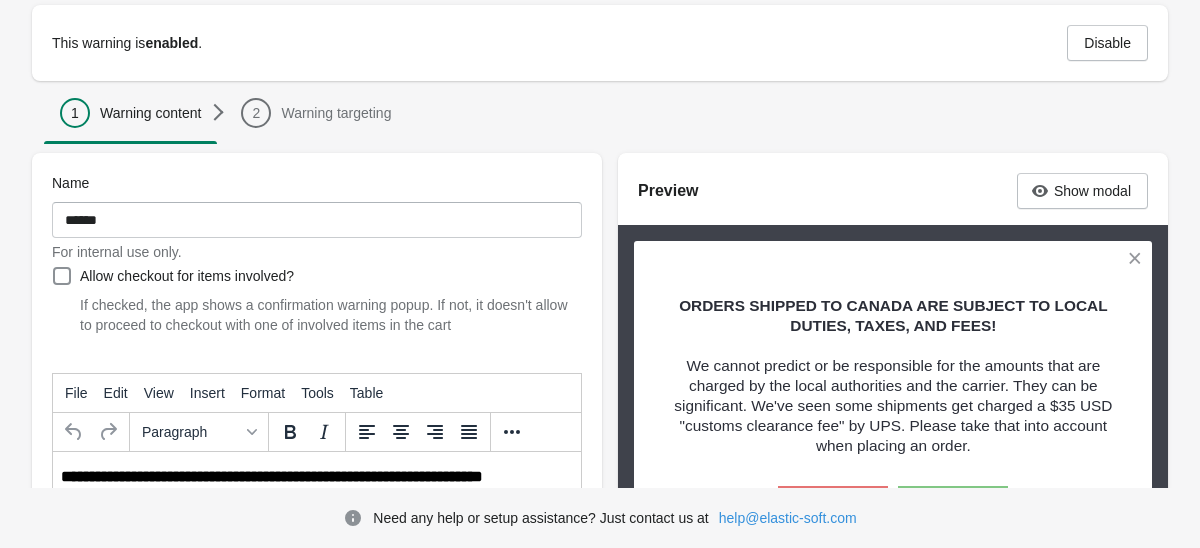 scroll, scrollTop: 57, scrollLeft: 0, axis: vertical 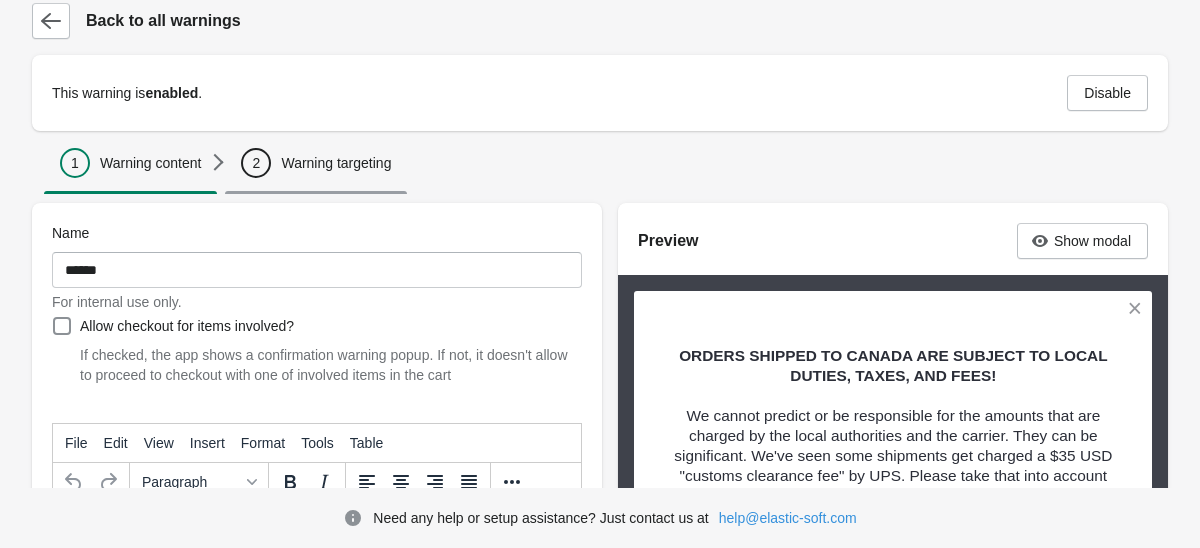 click on "Warning targeting" at bounding box center (336, 163) 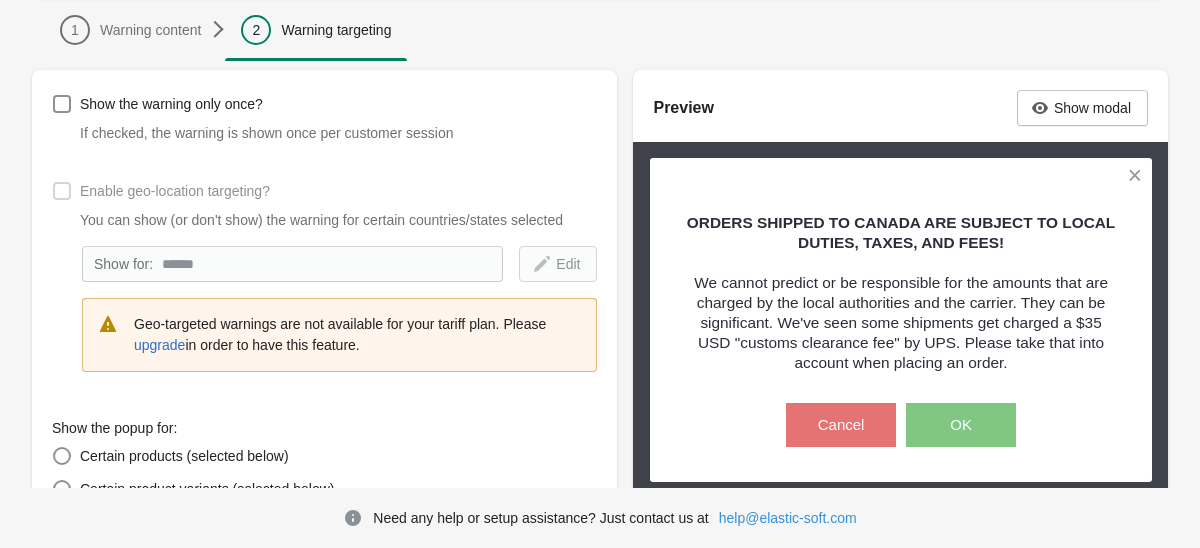 scroll, scrollTop: 198, scrollLeft: 0, axis: vertical 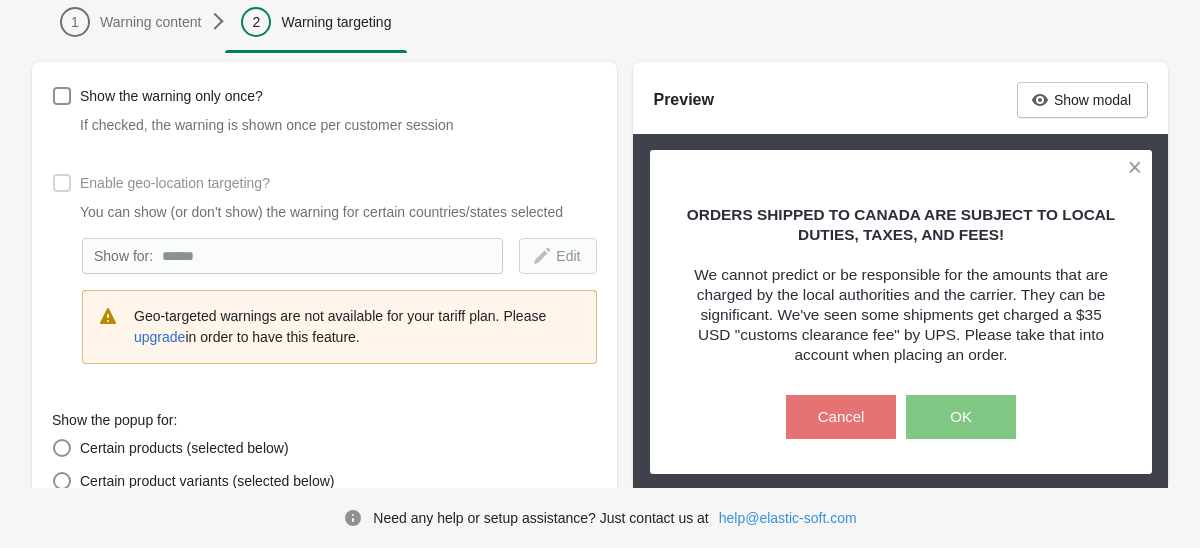 click on "Edit" at bounding box center [558, 256] 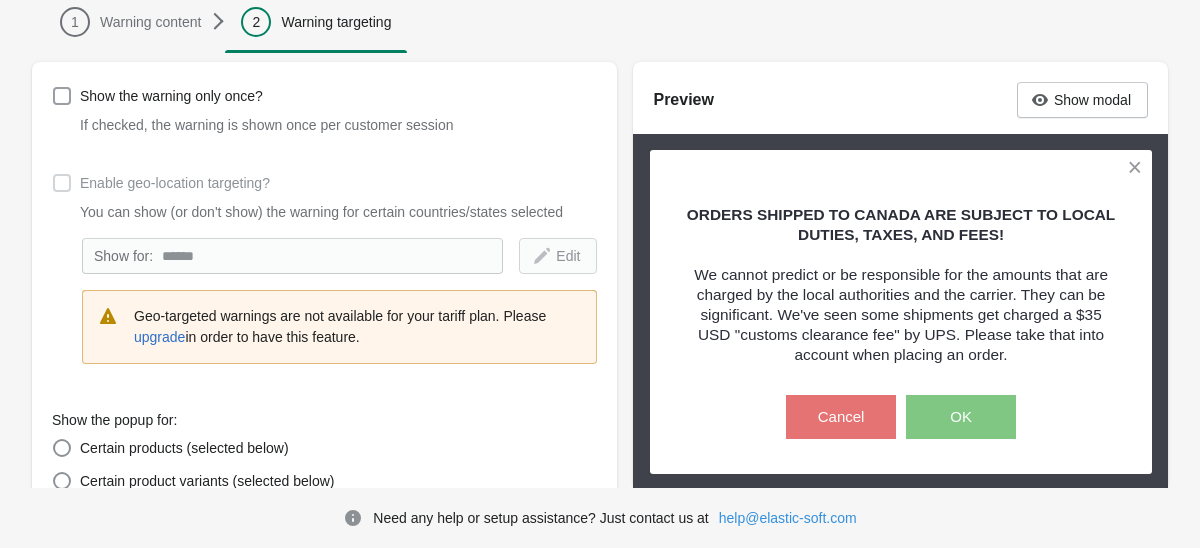 click at bounding box center [62, 96] 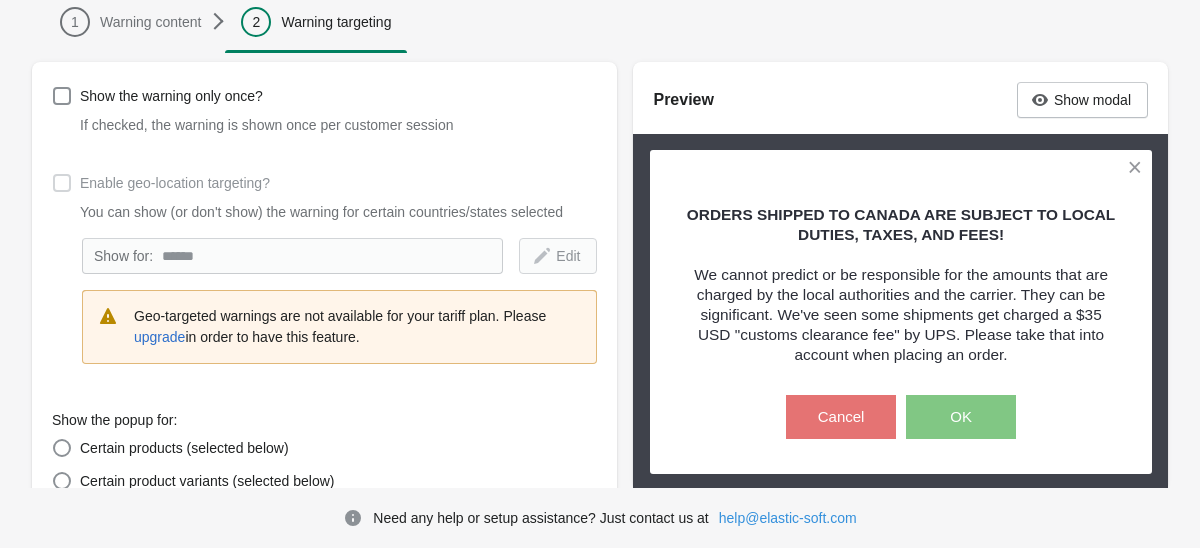 click at bounding box center [62, 183] 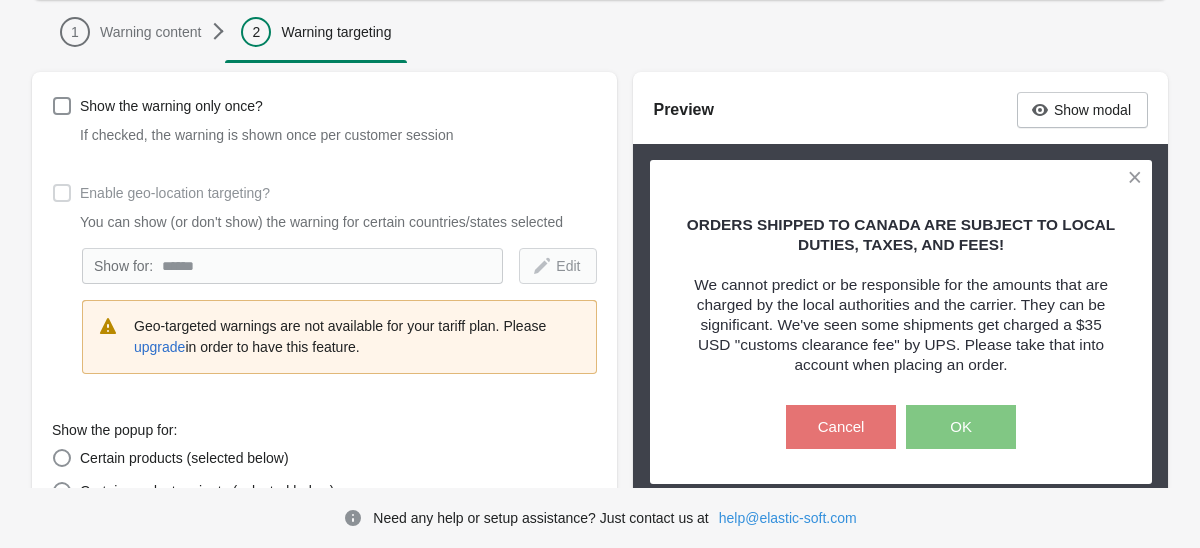 scroll, scrollTop: 151, scrollLeft: 0, axis: vertical 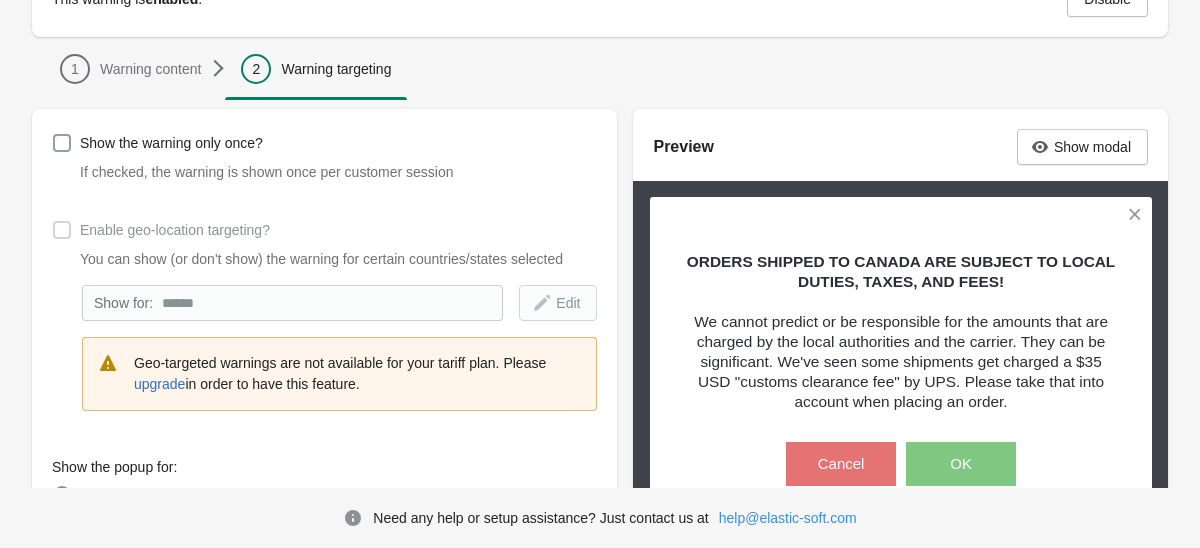click at bounding box center [62, 143] 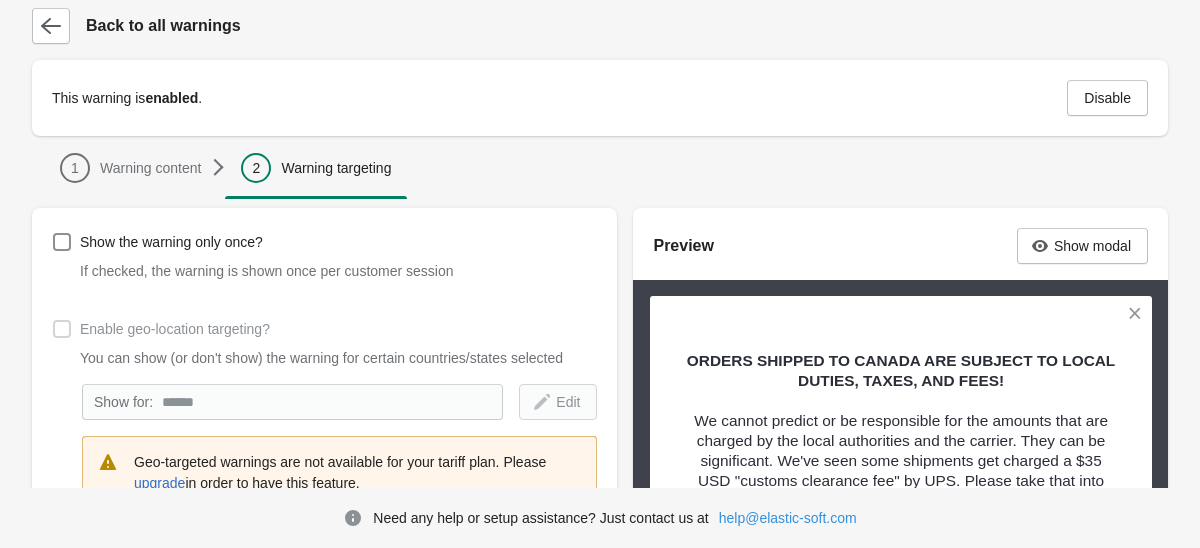 scroll, scrollTop: 48, scrollLeft: 0, axis: vertical 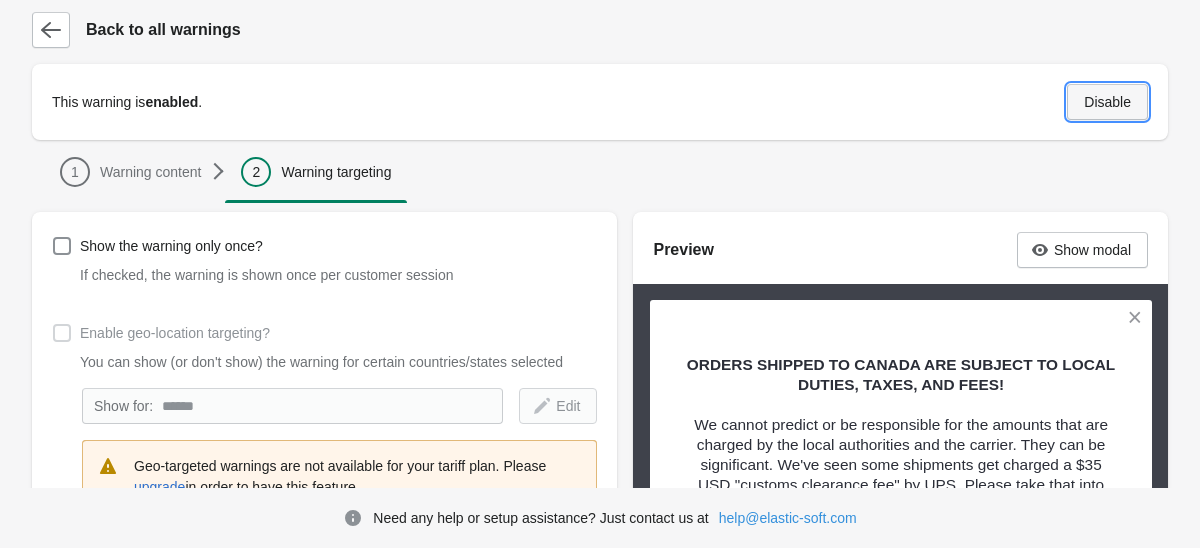 click on "Disable" at bounding box center (1107, 102) 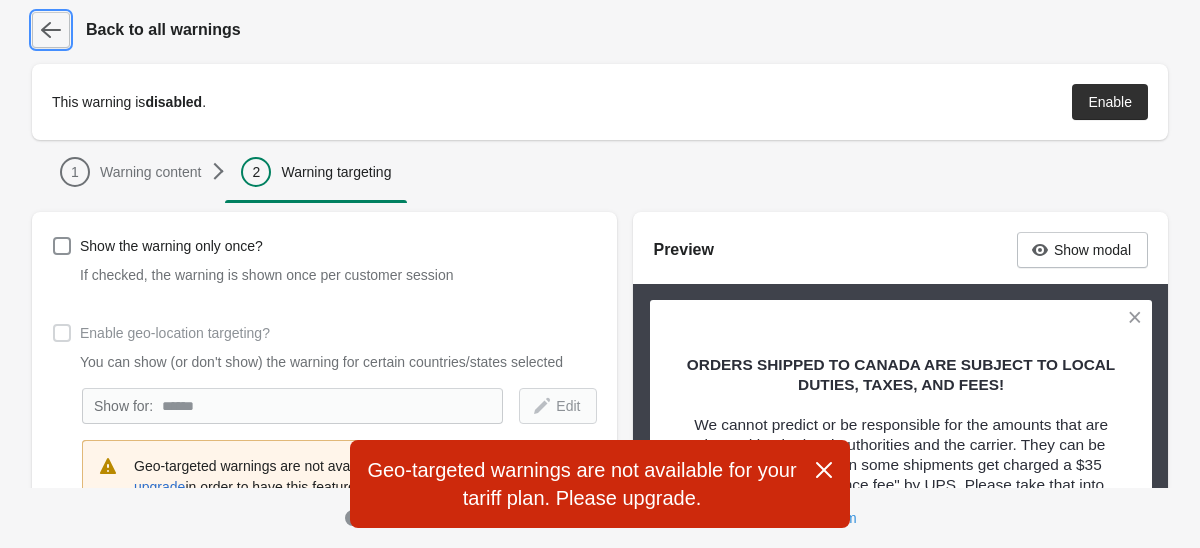 click 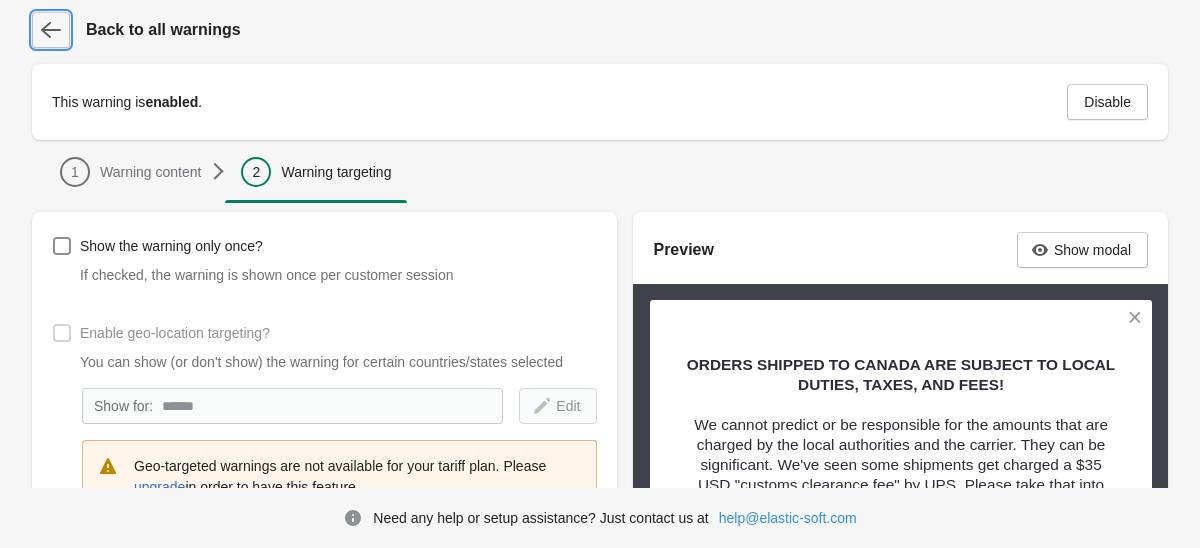 click 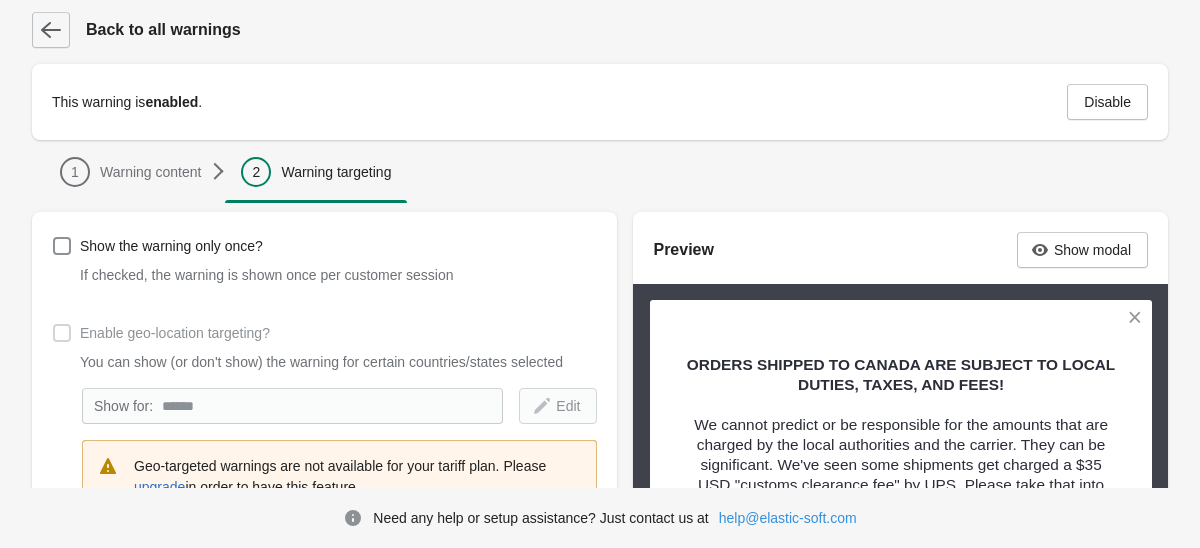 scroll, scrollTop: 0, scrollLeft: 0, axis: both 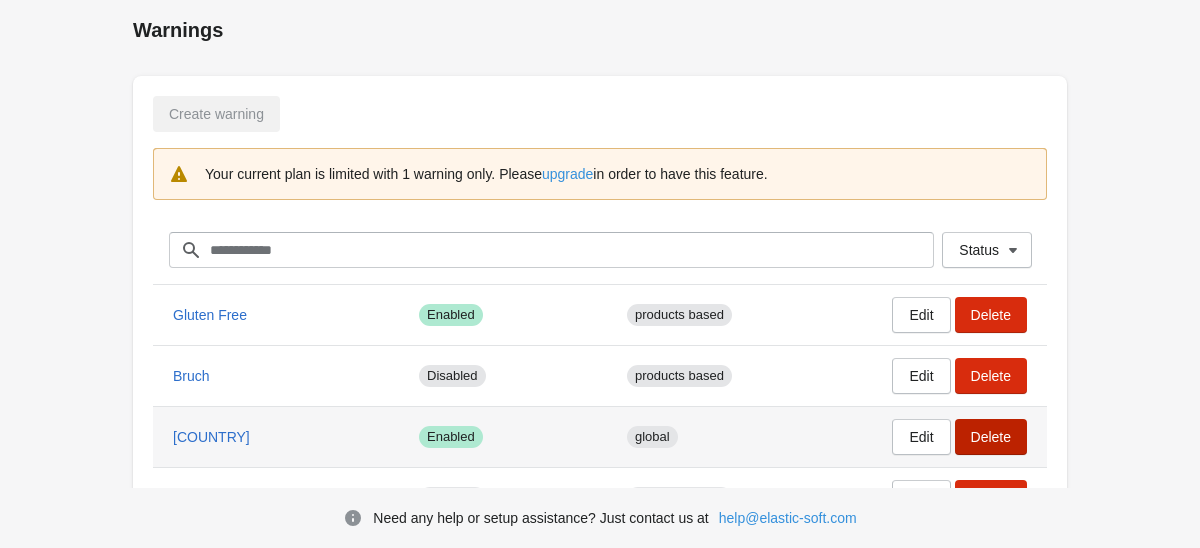 click on "Delete" at bounding box center [991, 437] 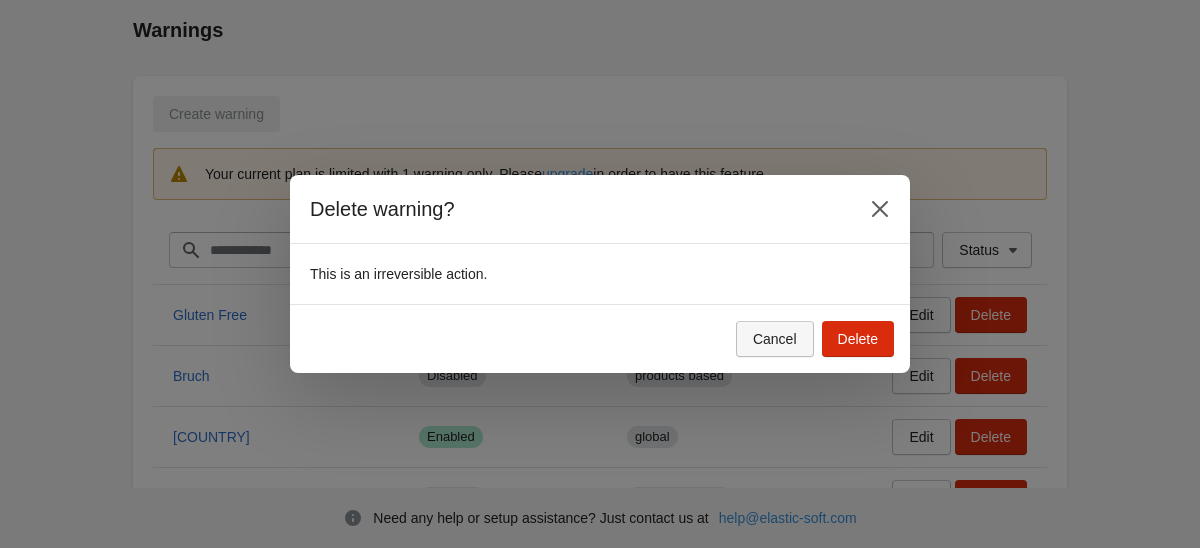click on "Cancel" at bounding box center (775, 339) 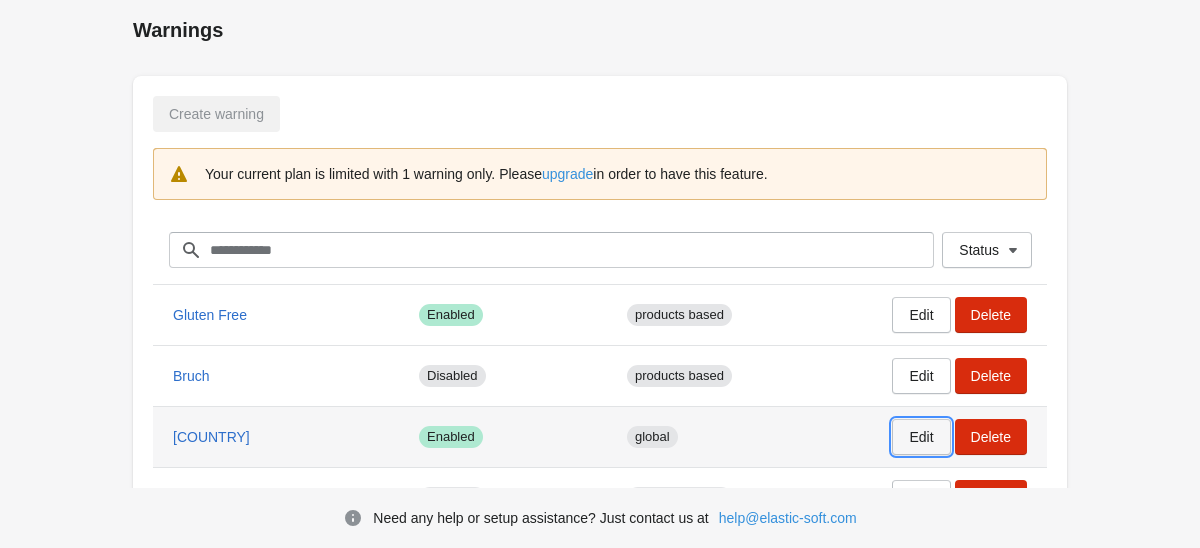 click on "Edit" at bounding box center (921, 437) 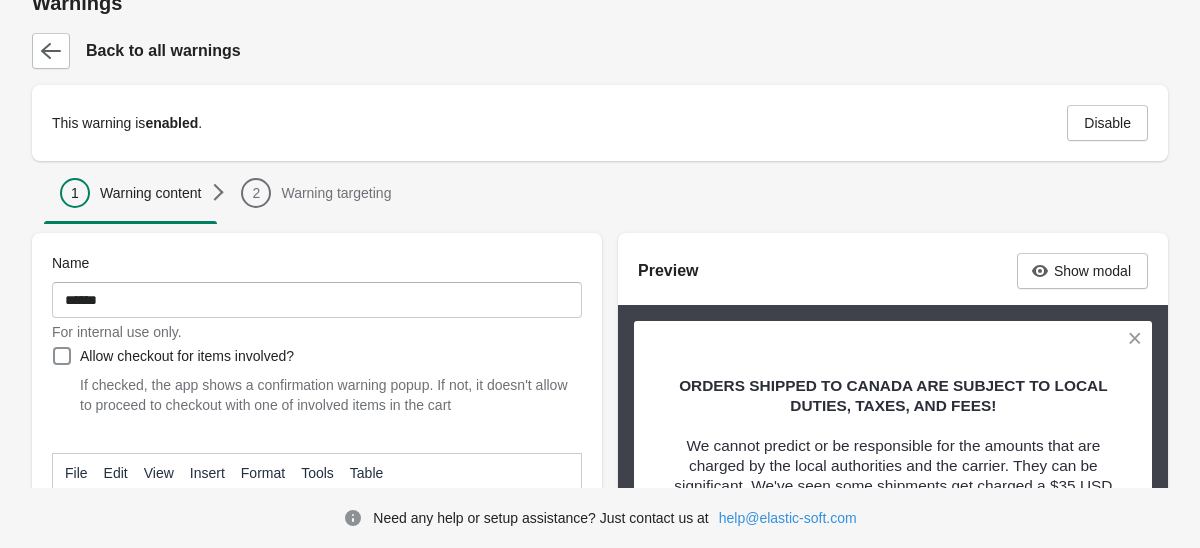 scroll, scrollTop: 29, scrollLeft: 0, axis: vertical 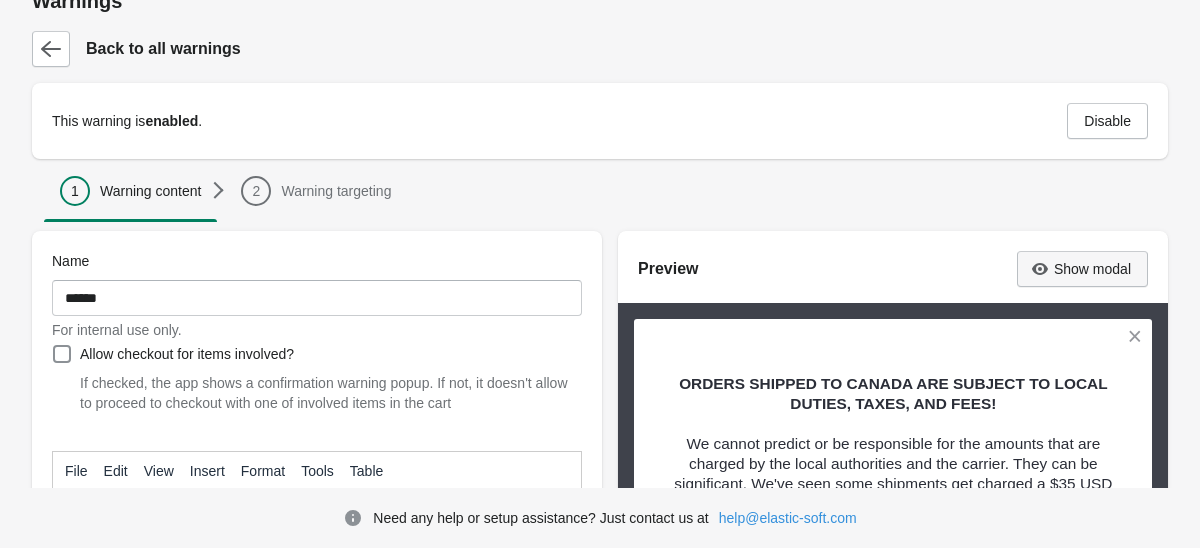 click on "Show modal" at bounding box center [1082, 269] 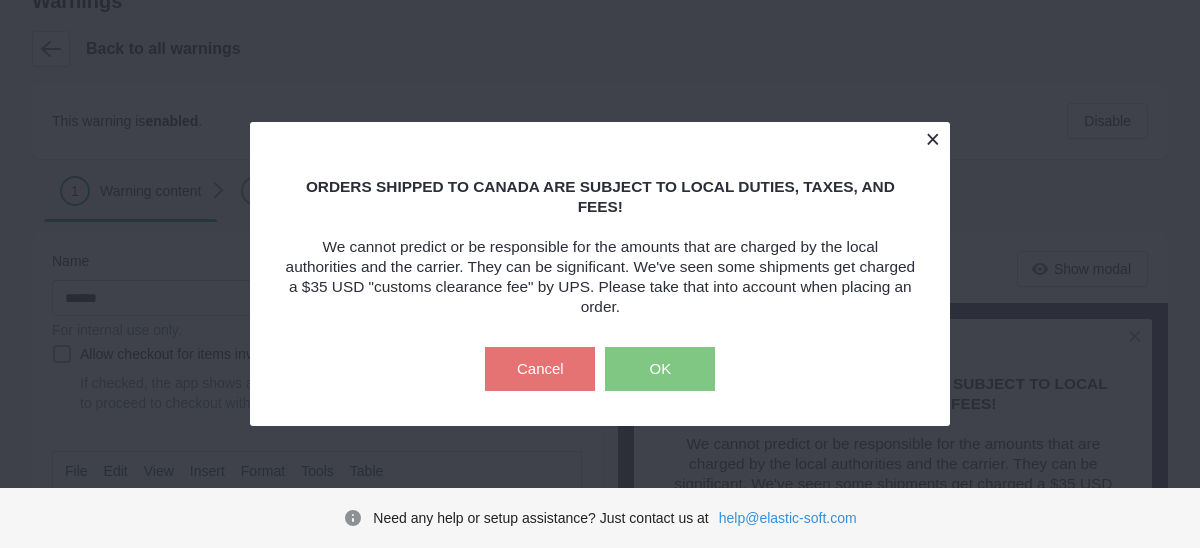 click at bounding box center (932, 139) 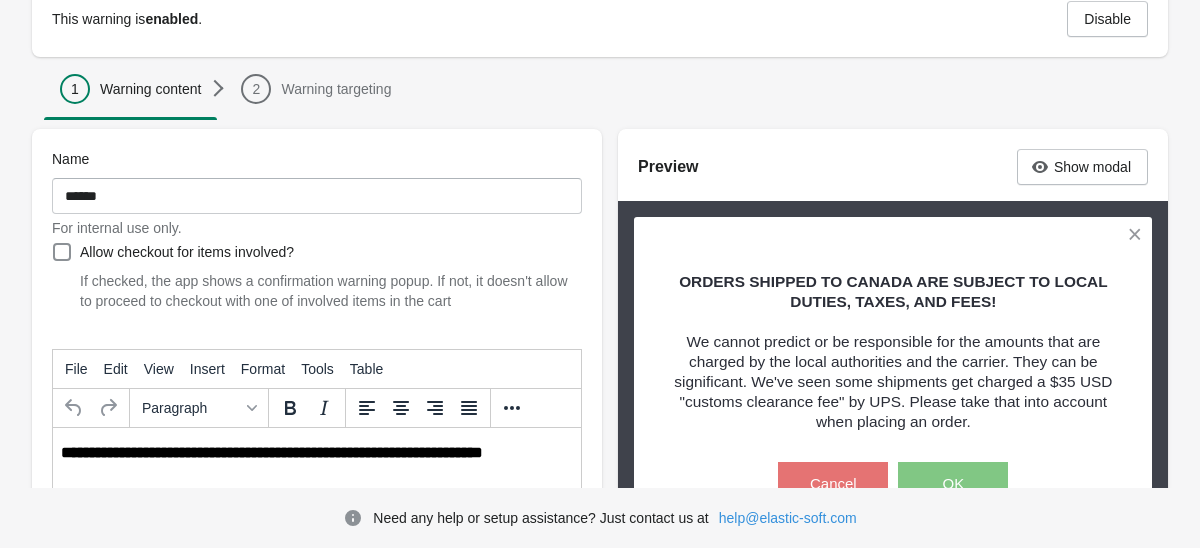 scroll, scrollTop: 0, scrollLeft: 0, axis: both 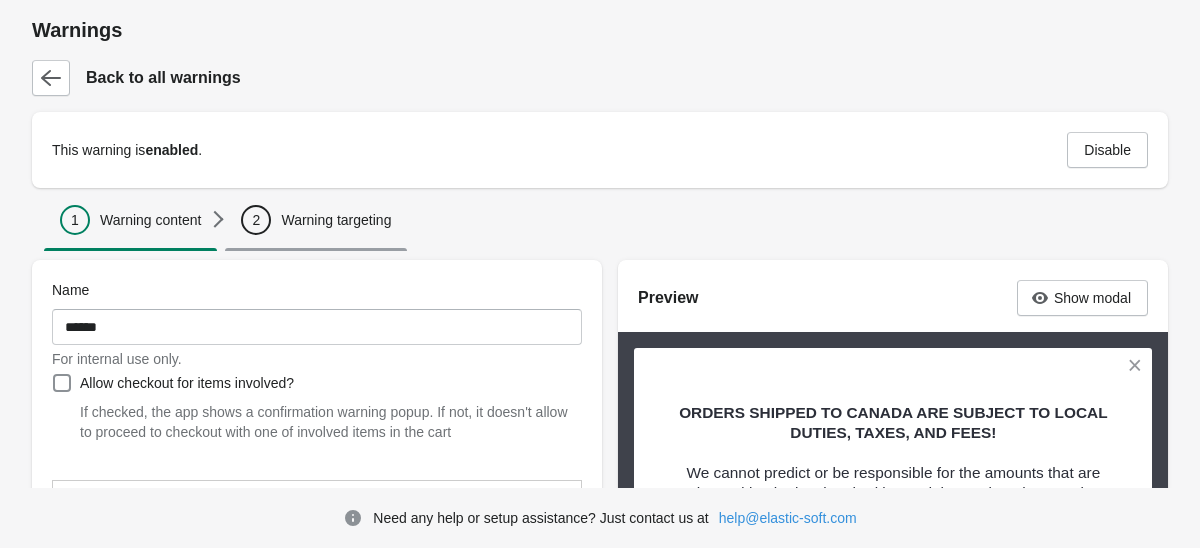 click on "Warning targeting" at bounding box center [336, 220] 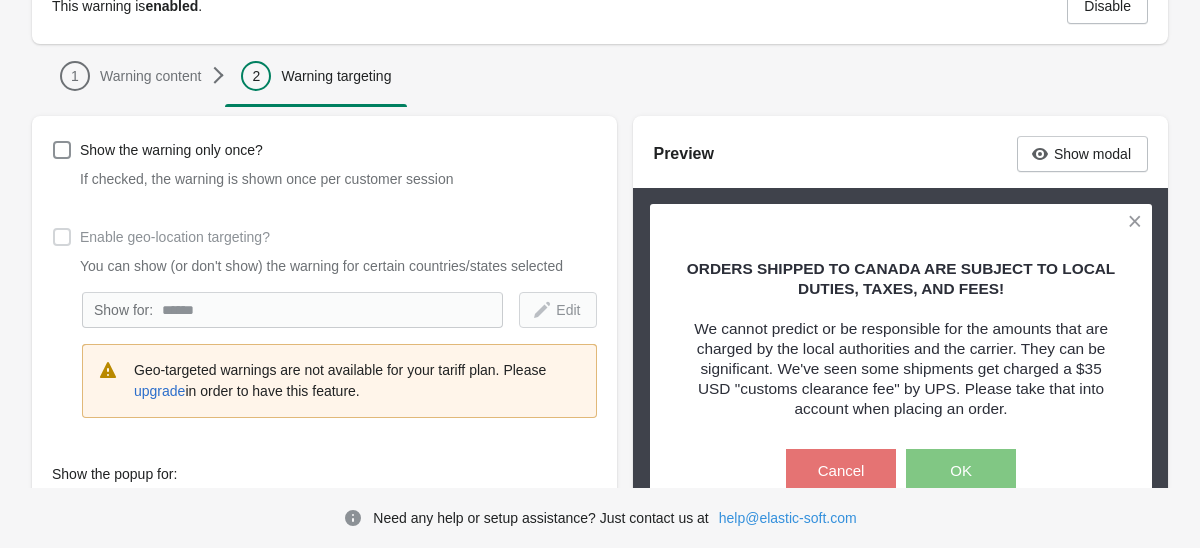 scroll, scrollTop: 173, scrollLeft: 0, axis: vertical 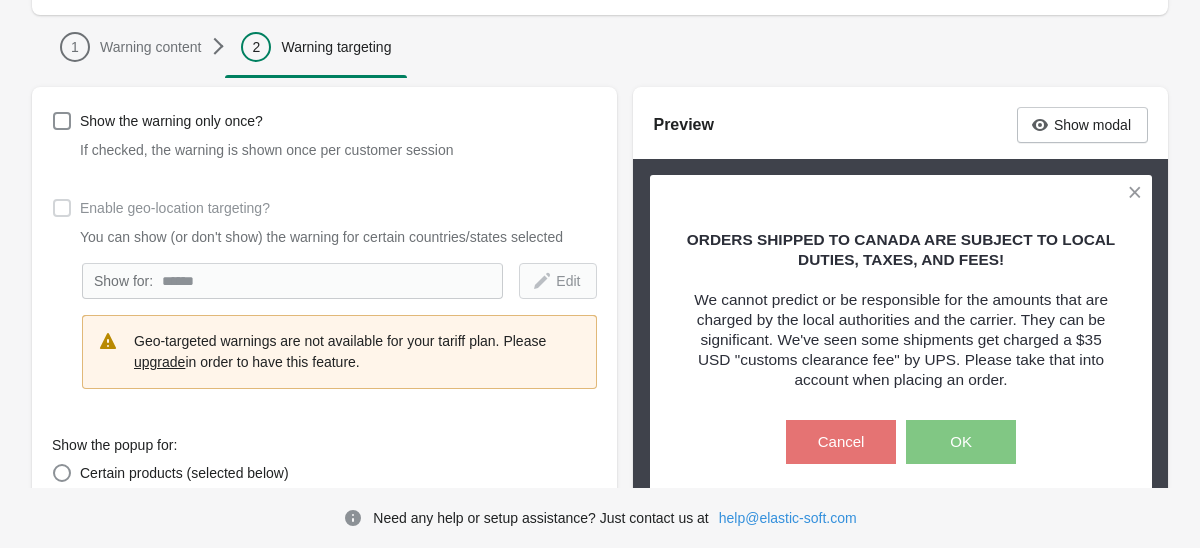 click on "upgrade" at bounding box center (159, 362) 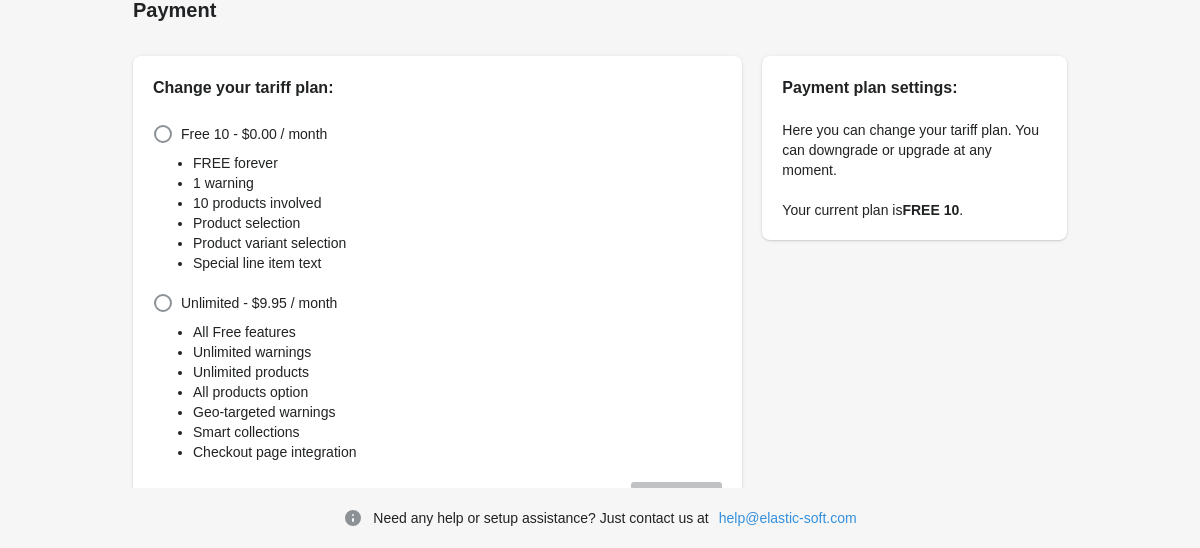 scroll, scrollTop: 0, scrollLeft: 0, axis: both 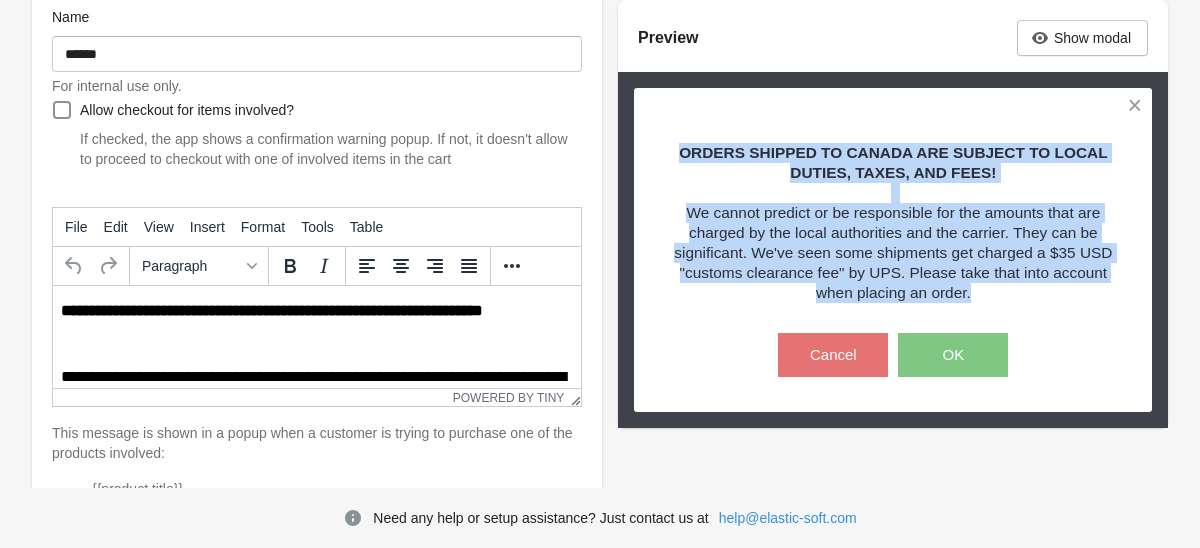 drag, startPoint x: 1012, startPoint y: 294, endPoint x: 673, endPoint y: 147, distance: 369.49966 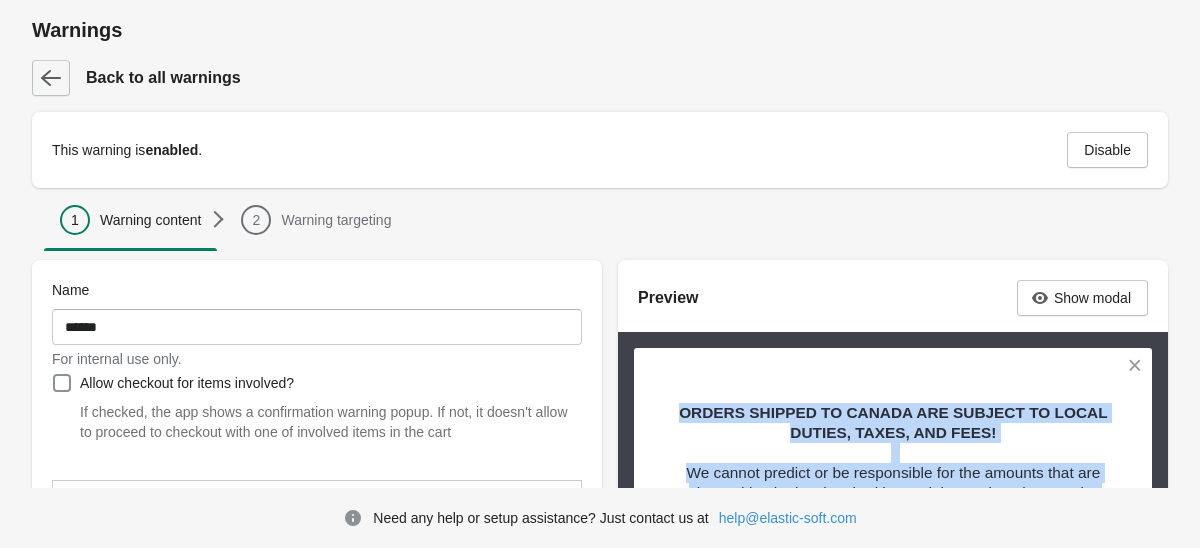 click at bounding box center [51, 78] 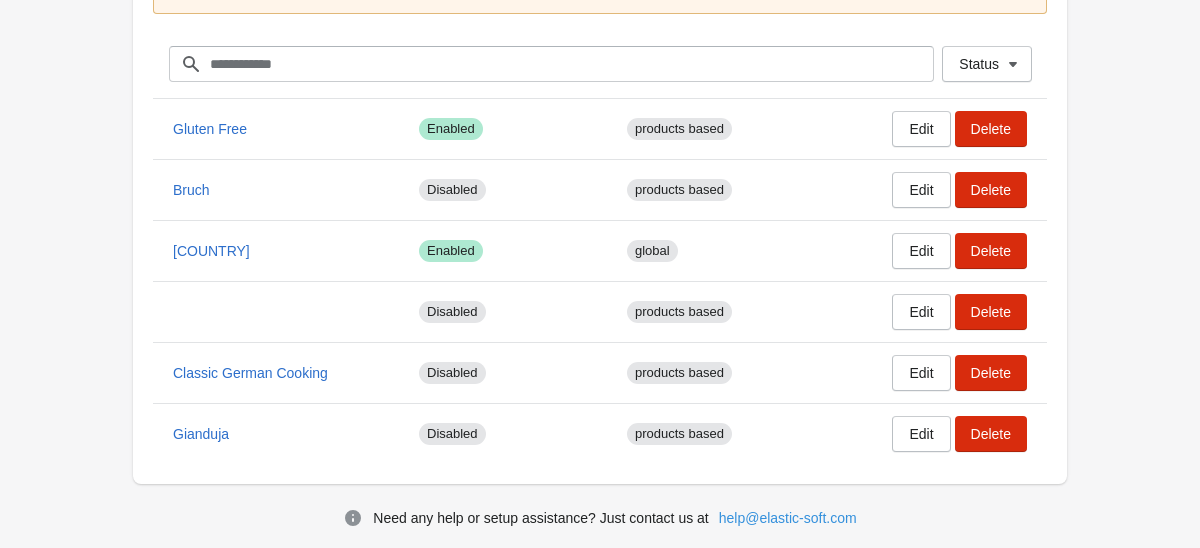 scroll, scrollTop: 208, scrollLeft: 0, axis: vertical 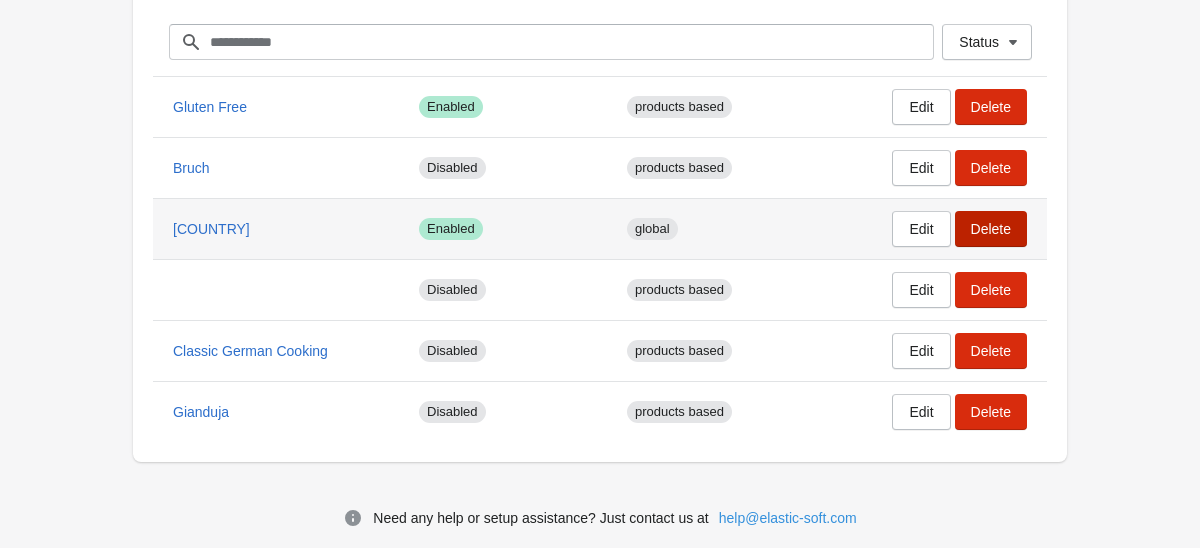 click on "Delete" at bounding box center [991, 229] 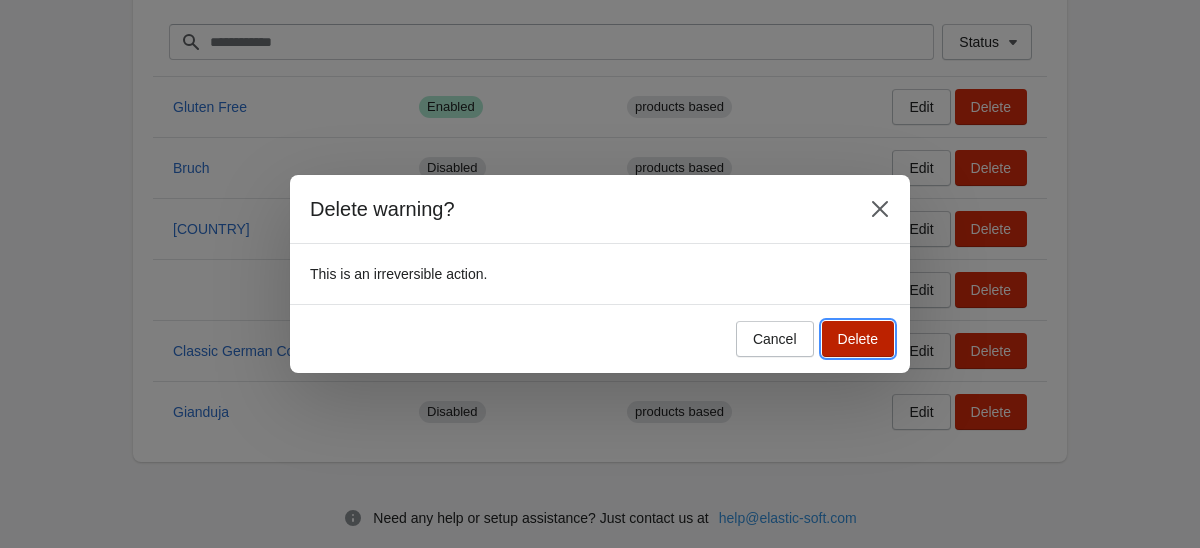 click on "Delete" at bounding box center (858, 339) 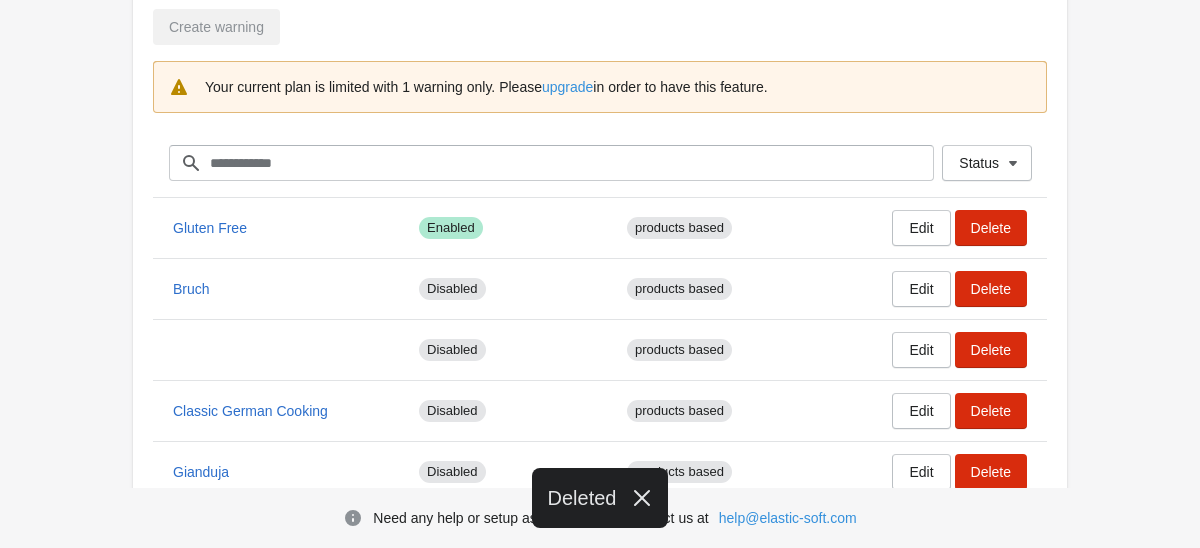 scroll, scrollTop: 0, scrollLeft: 0, axis: both 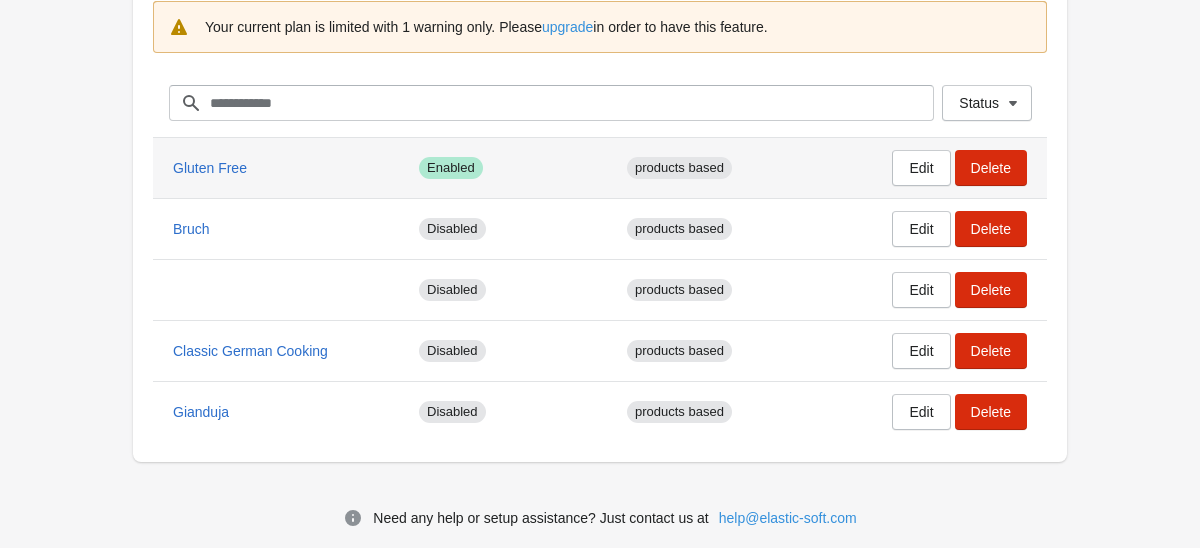 click on "Success  Enabled" at bounding box center [451, 168] 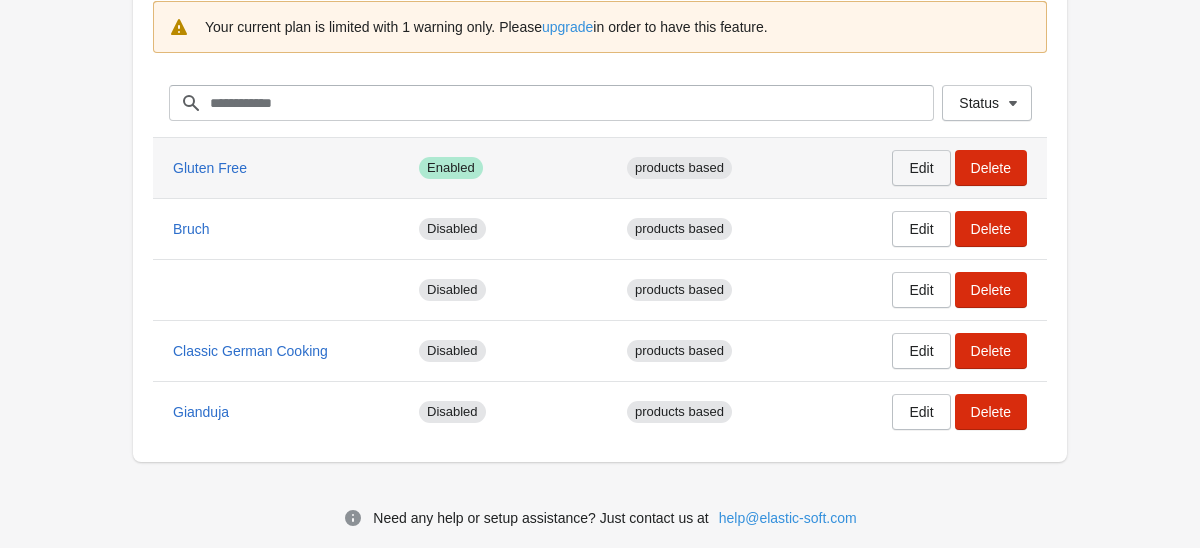 click on "Edit" at bounding box center [921, 168] 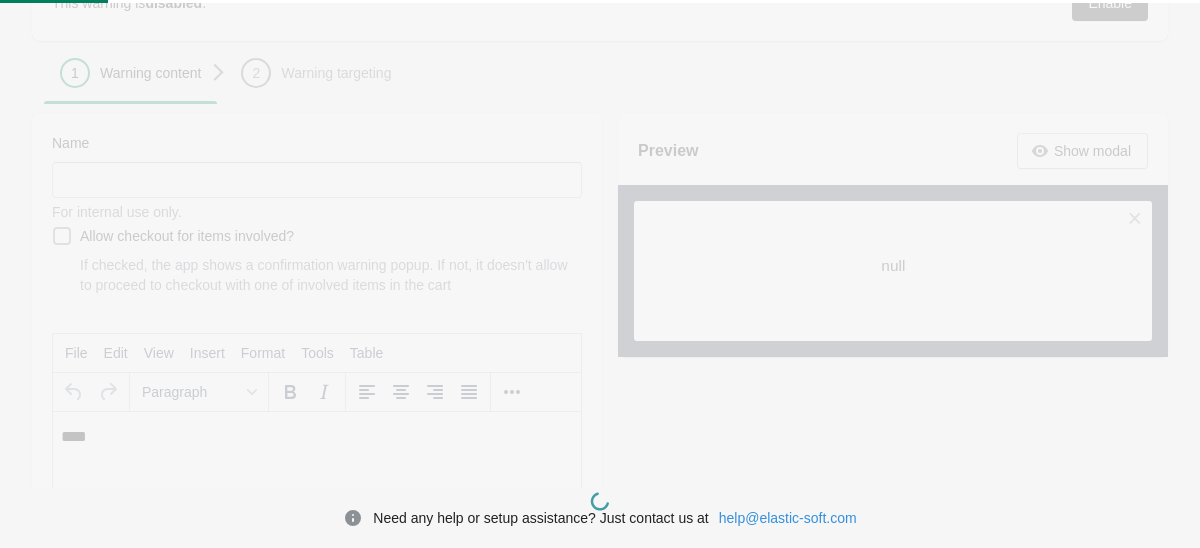scroll, scrollTop: 0, scrollLeft: 0, axis: both 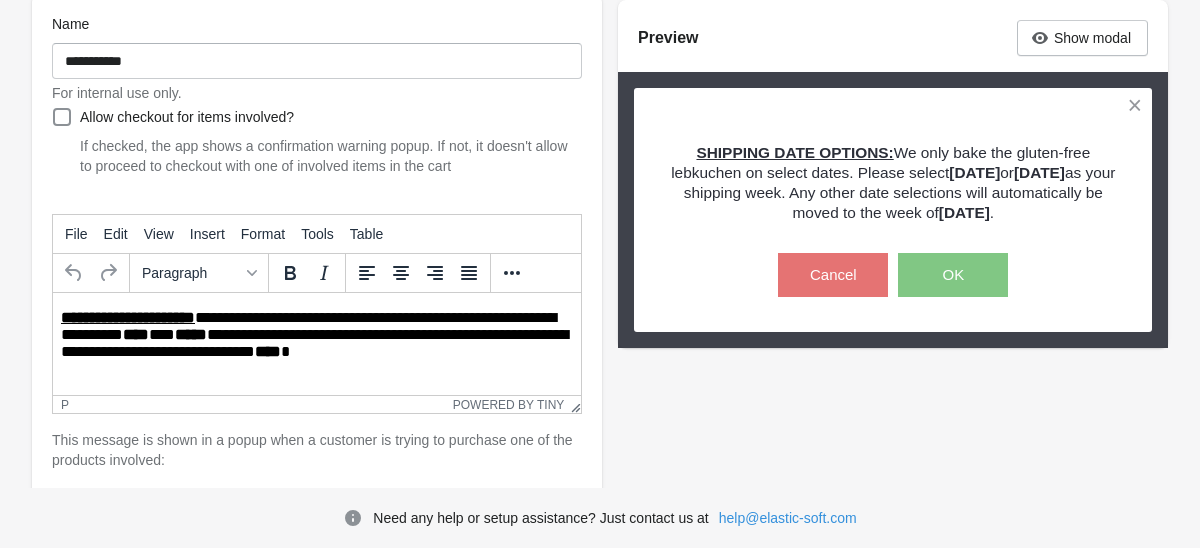 click on "**********" at bounding box center [317, 337] 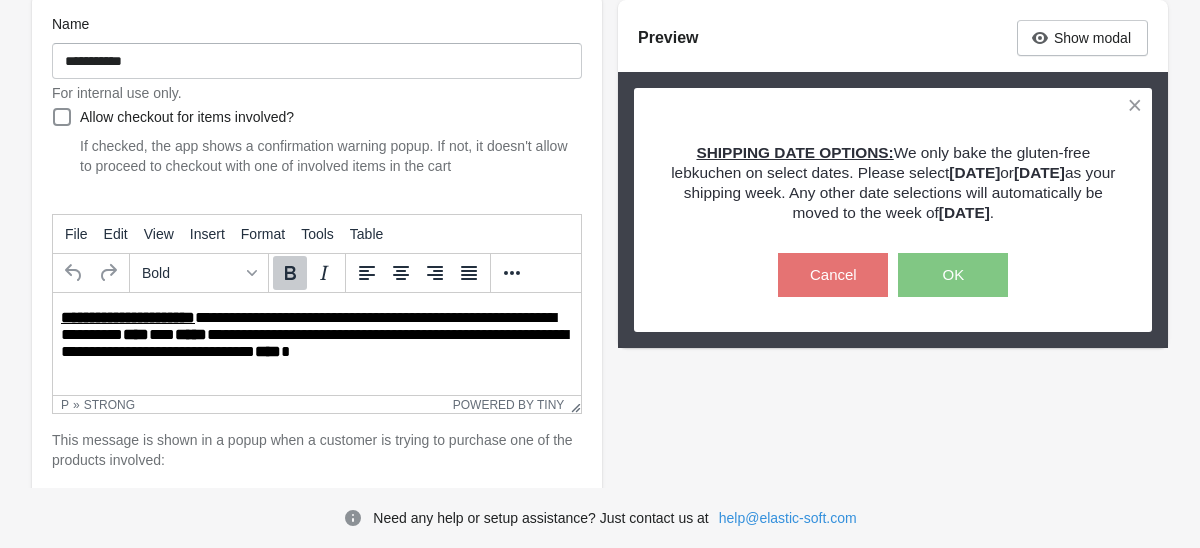 type 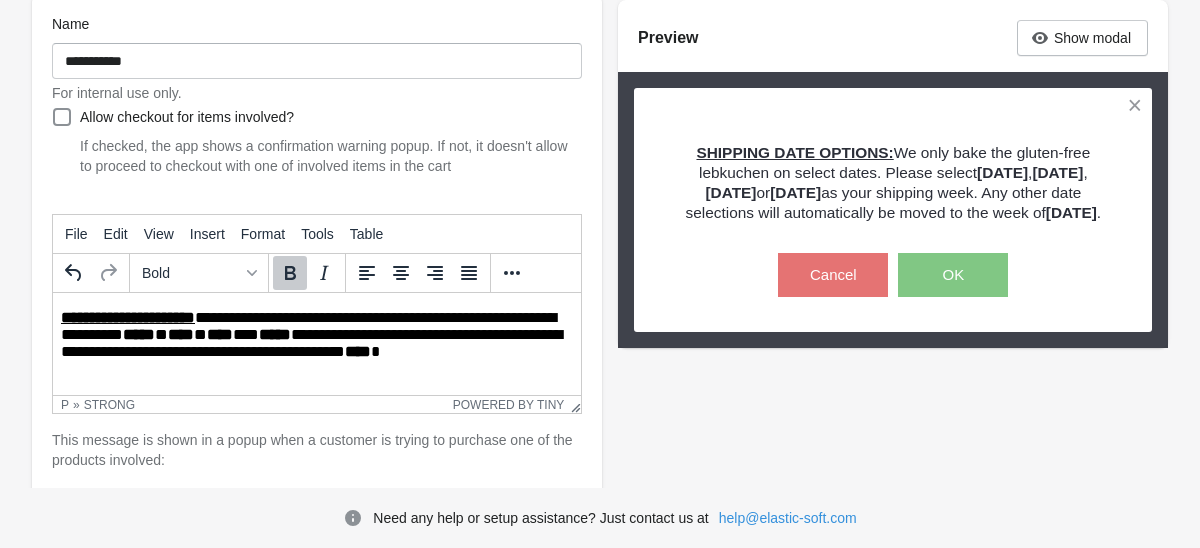 click on "**********" at bounding box center (317, 337) 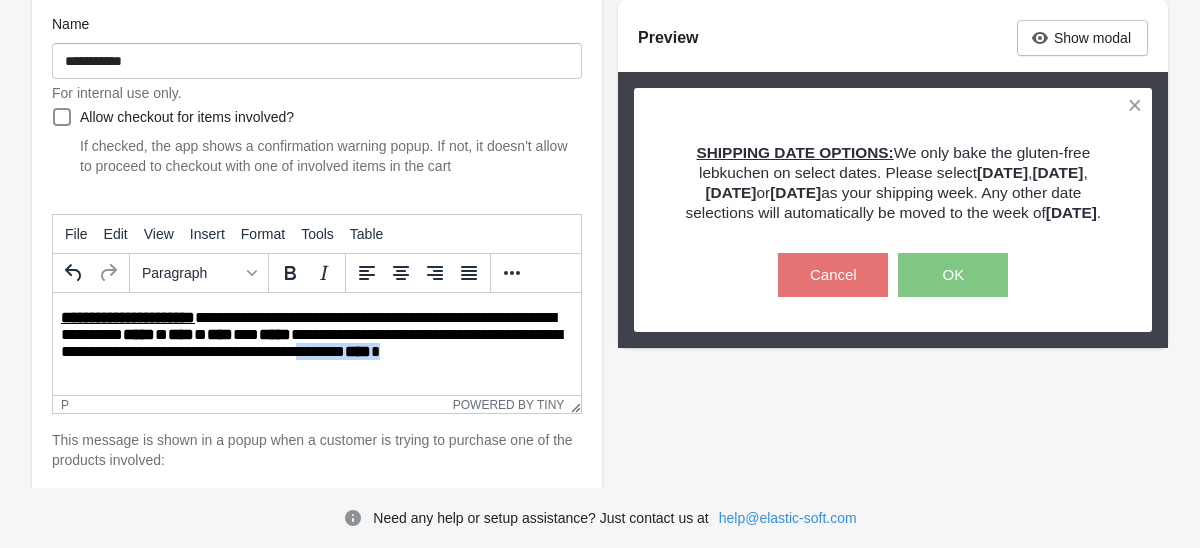 drag, startPoint x: 453, startPoint y: 353, endPoint x: 564, endPoint y: 354, distance: 111.0045 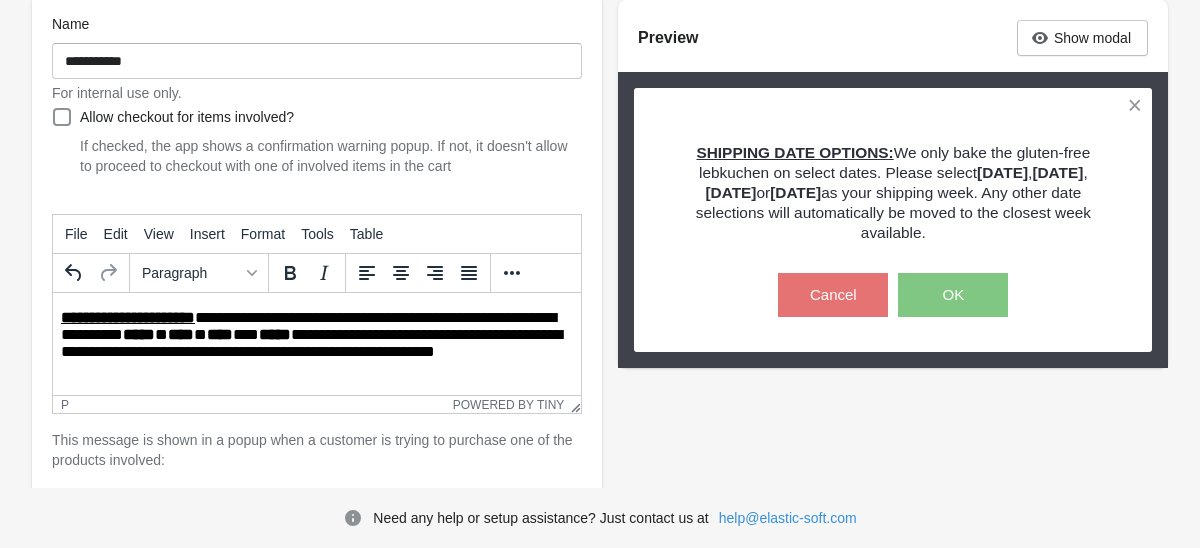 scroll, scrollTop: 4, scrollLeft: 0, axis: vertical 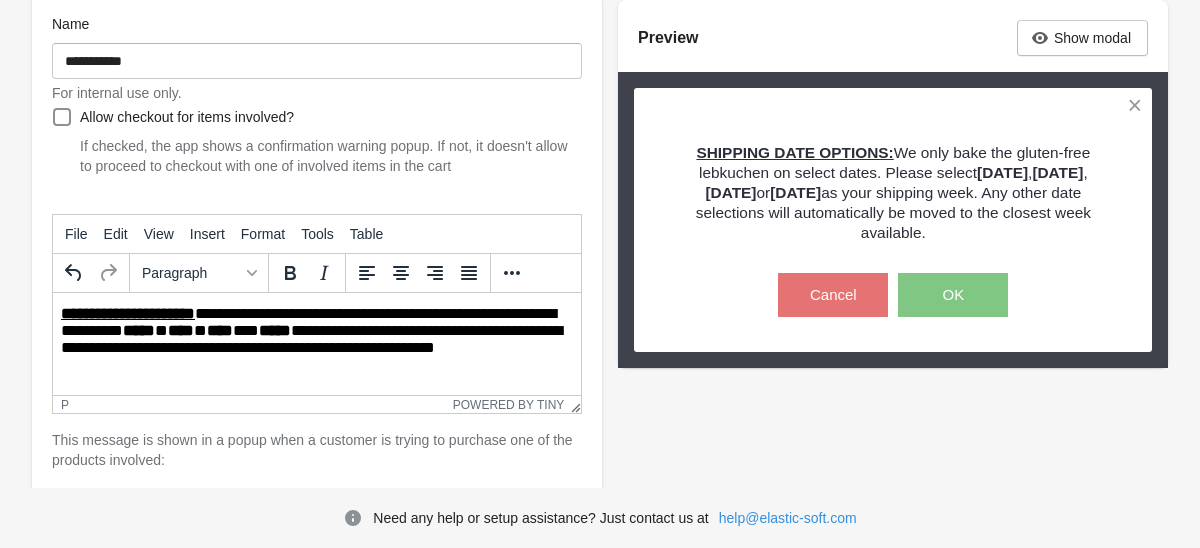 click on "**********" at bounding box center (317, 342) 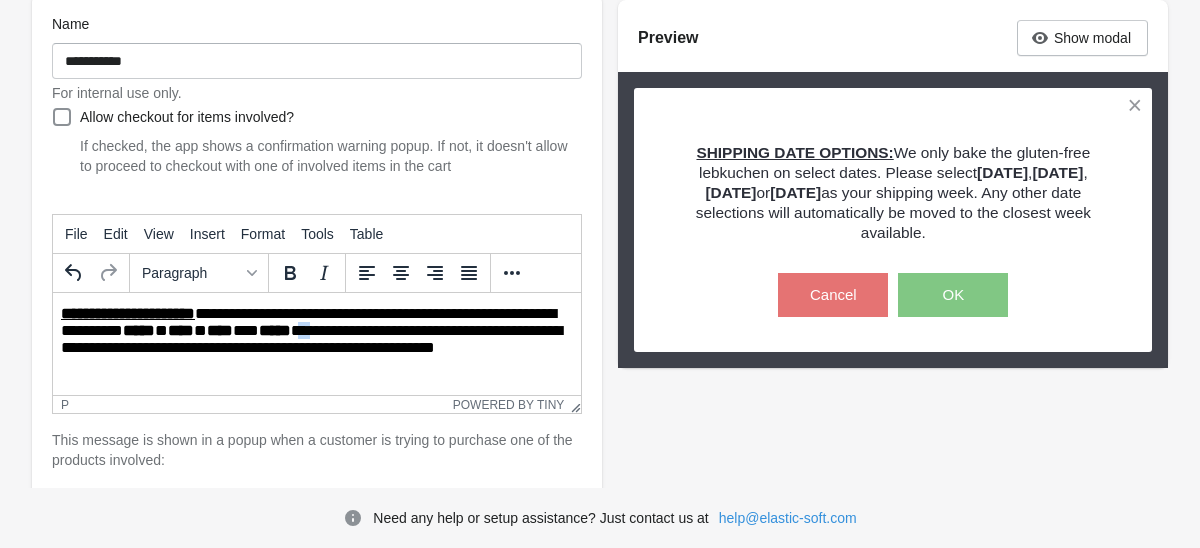 click on "**********" at bounding box center [317, 342] 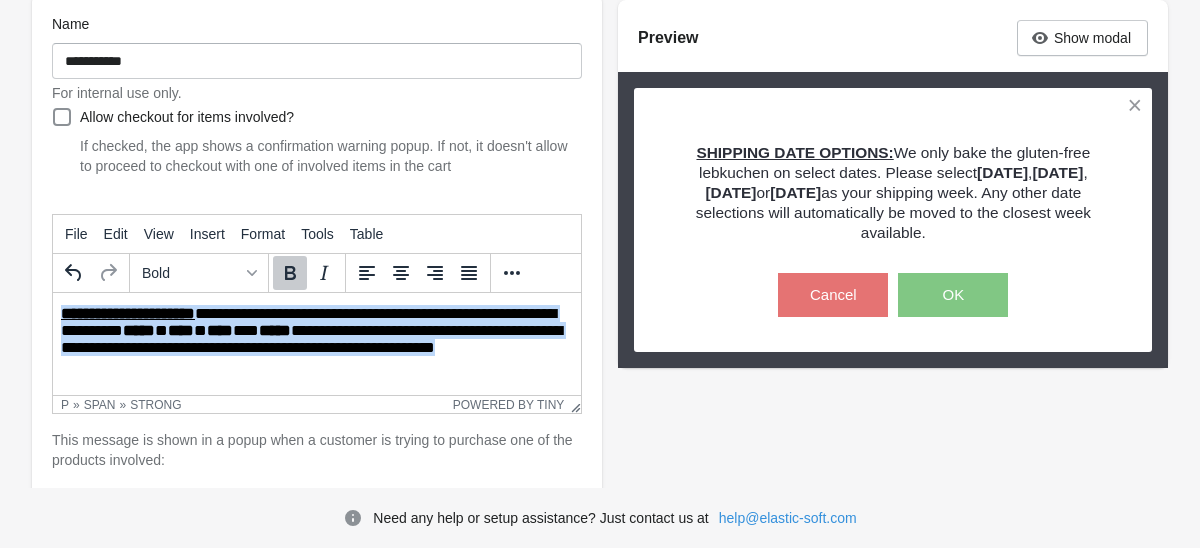 copy on "**" 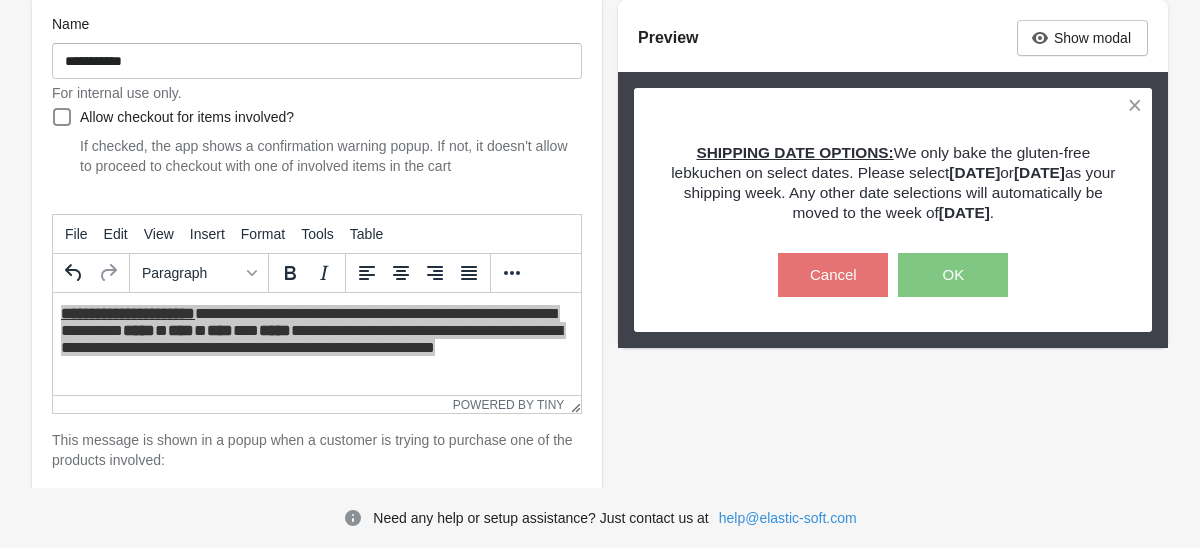 scroll, scrollTop: 0, scrollLeft: 0, axis: both 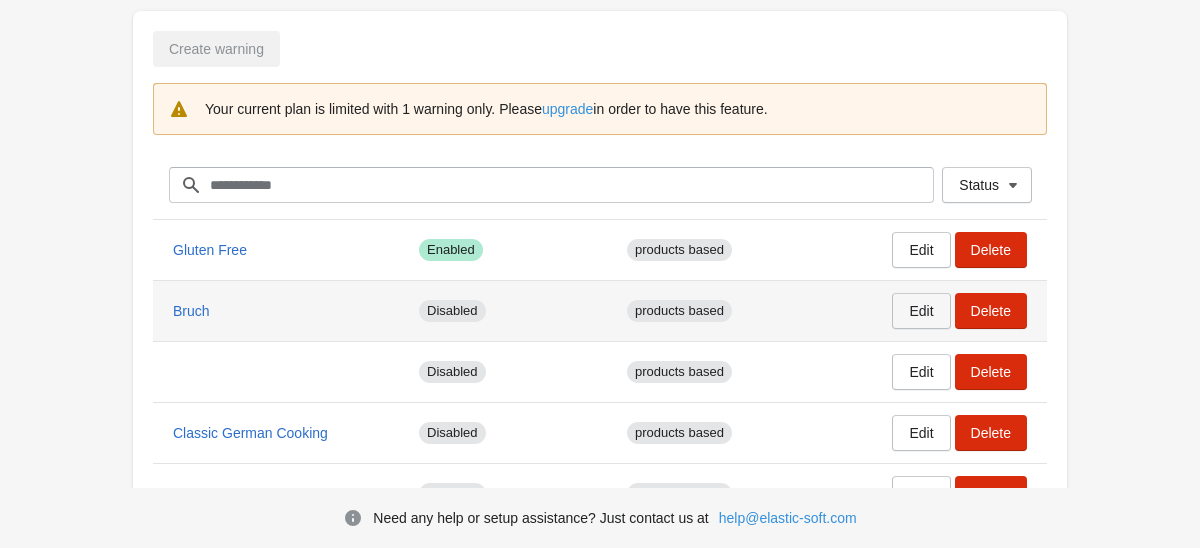 click on "Edit" at bounding box center [921, 311] 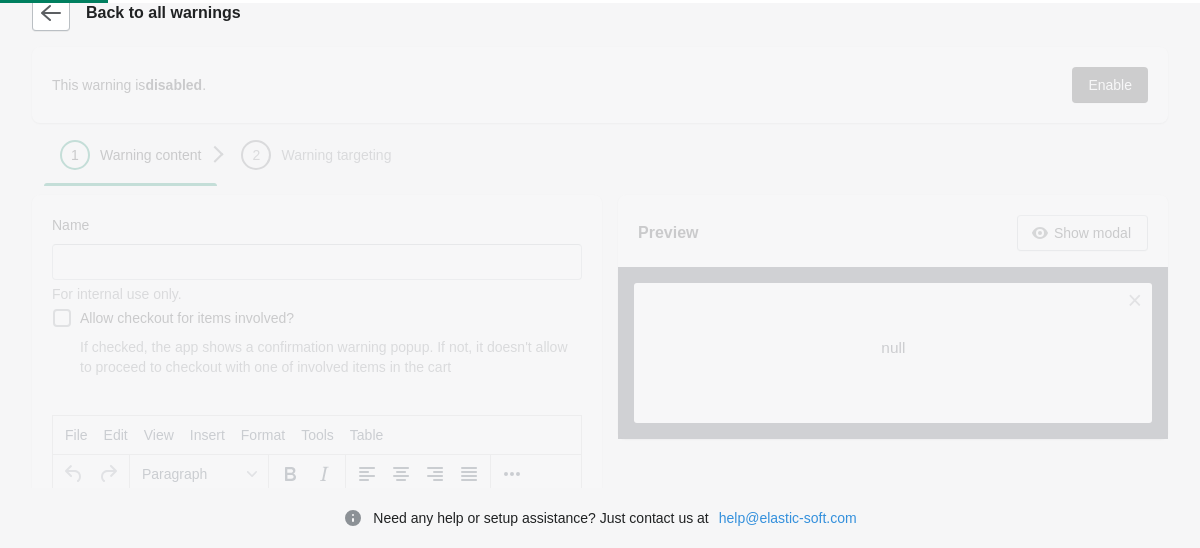 type on "*****" 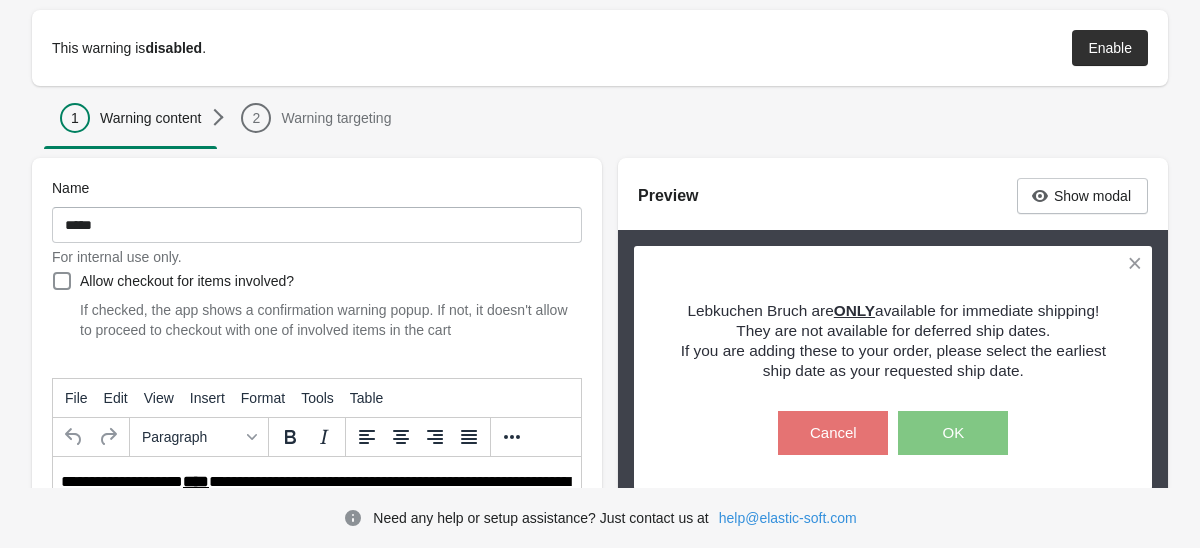 scroll, scrollTop: 120, scrollLeft: 0, axis: vertical 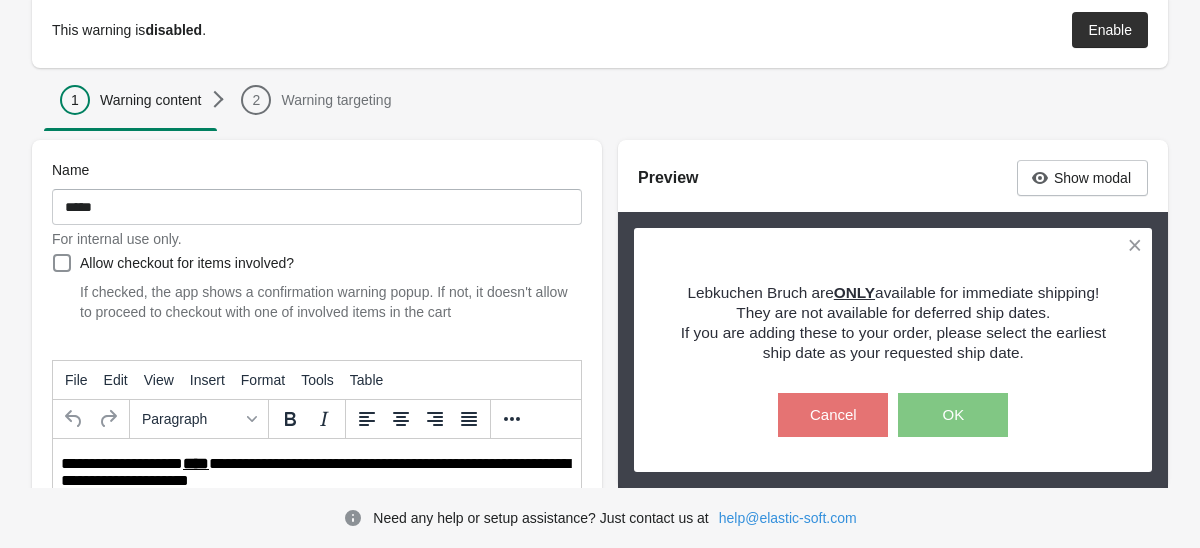 click on "Lebkuchen Bruch are  ONLY  available for immediate shipping! They are not available for deferred ship dates." at bounding box center [893, 303] 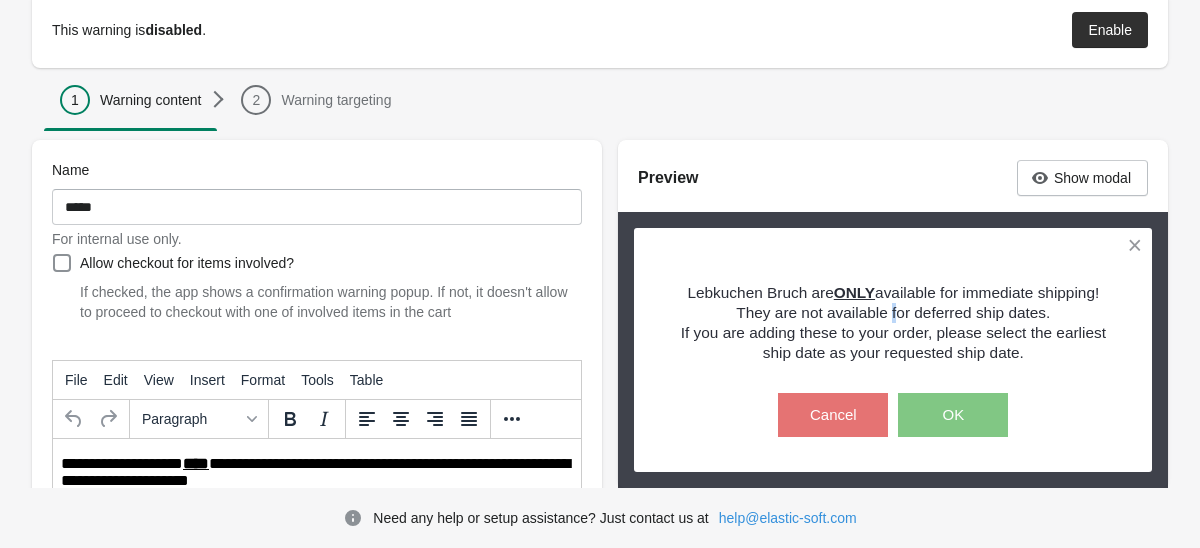 click on "Lebkuchen Bruch are  ONLY  available for immediate shipping! They are not available for deferred ship dates." at bounding box center (893, 303) 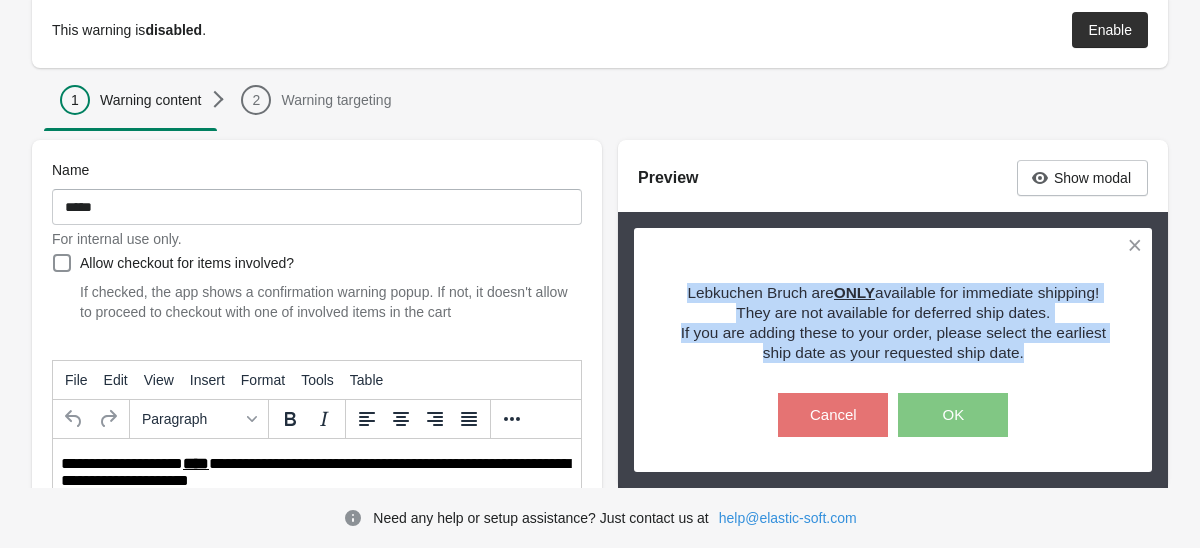 drag, startPoint x: 1037, startPoint y: 354, endPoint x: 662, endPoint y: 288, distance: 380.7637 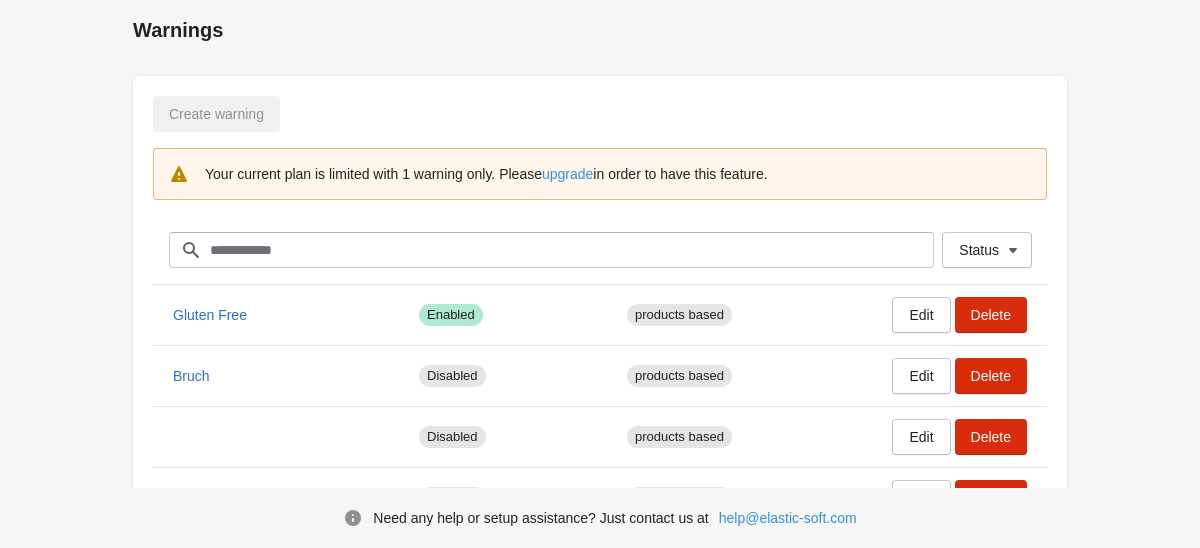 scroll, scrollTop: 147, scrollLeft: 0, axis: vertical 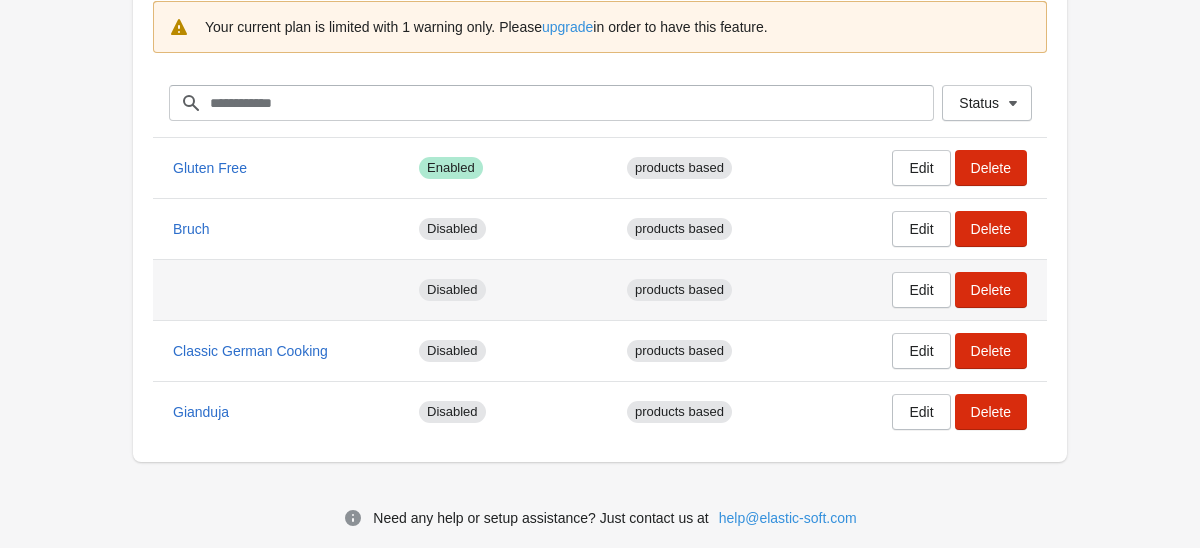 click on "products based" at bounding box center (723, 290) 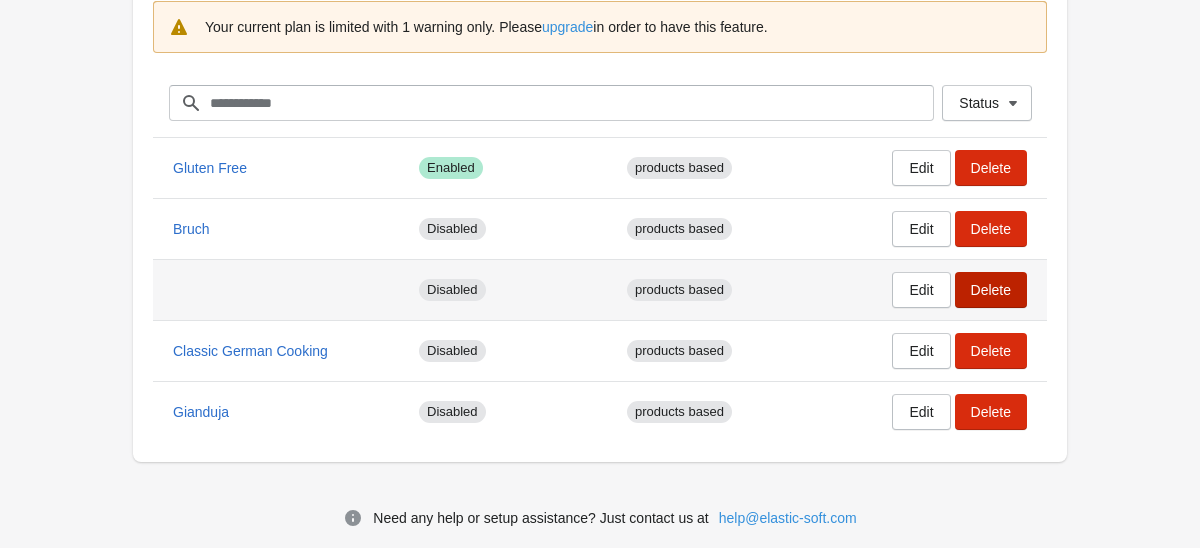 click on "Delete" at bounding box center (991, 290) 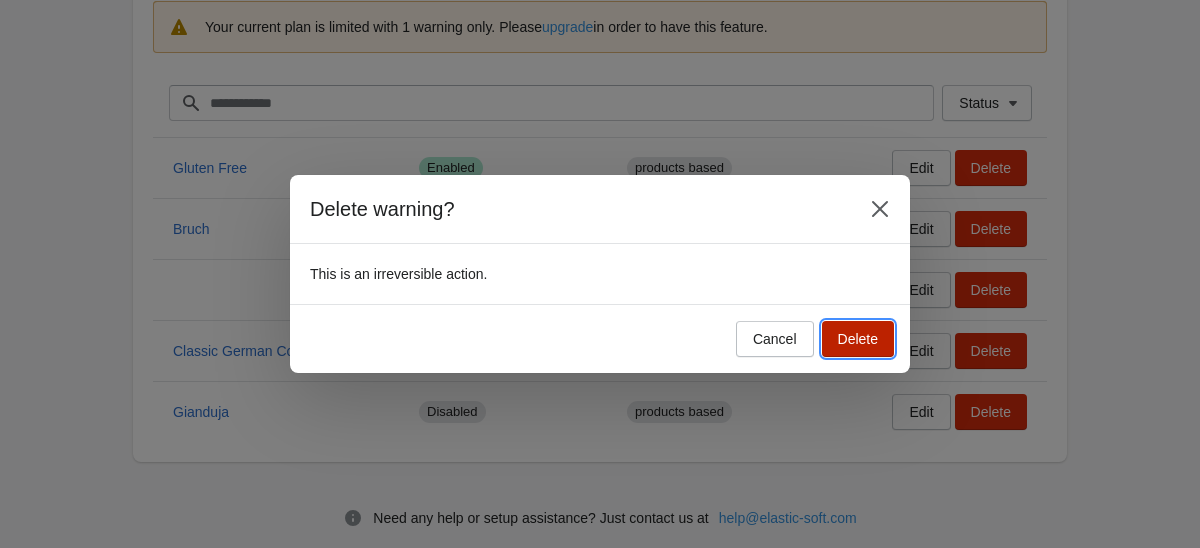 click on "Delete" at bounding box center (858, 339) 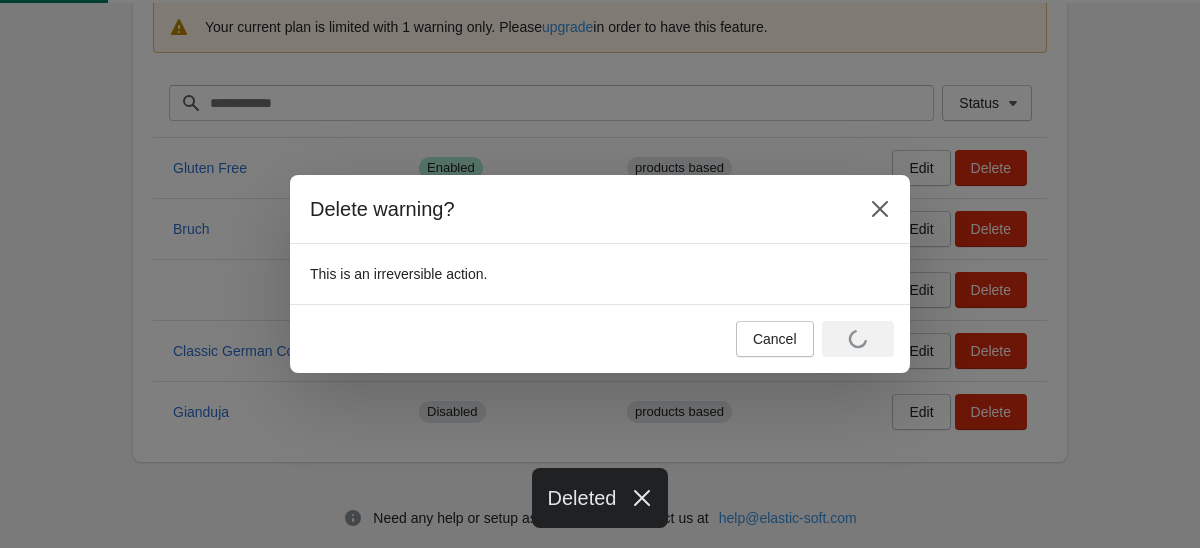 scroll, scrollTop: 86, scrollLeft: 0, axis: vertical 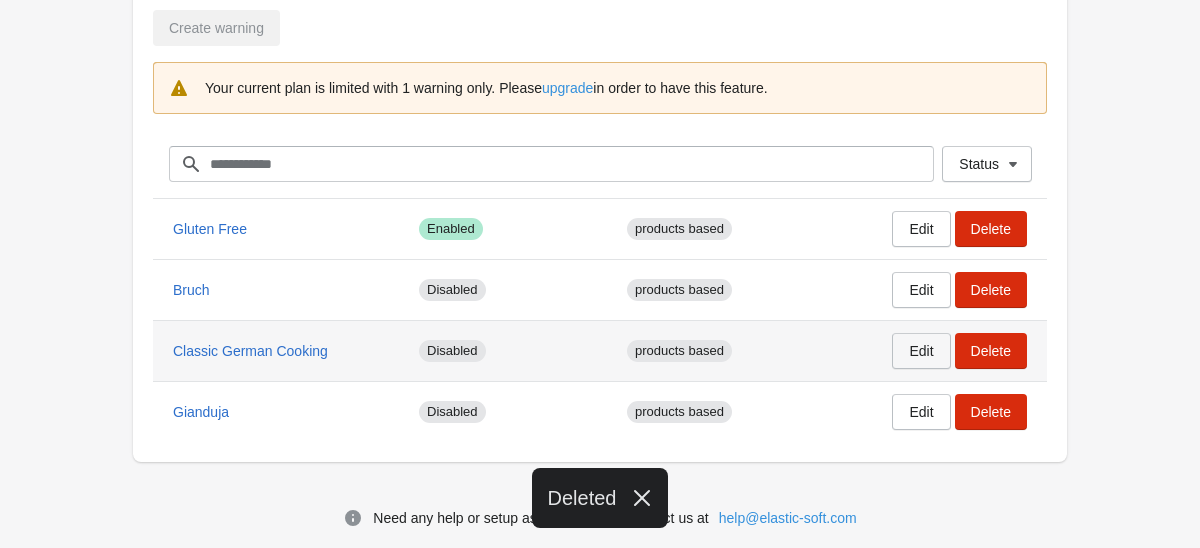 click on "Edit" at bounding box center [921, 351] 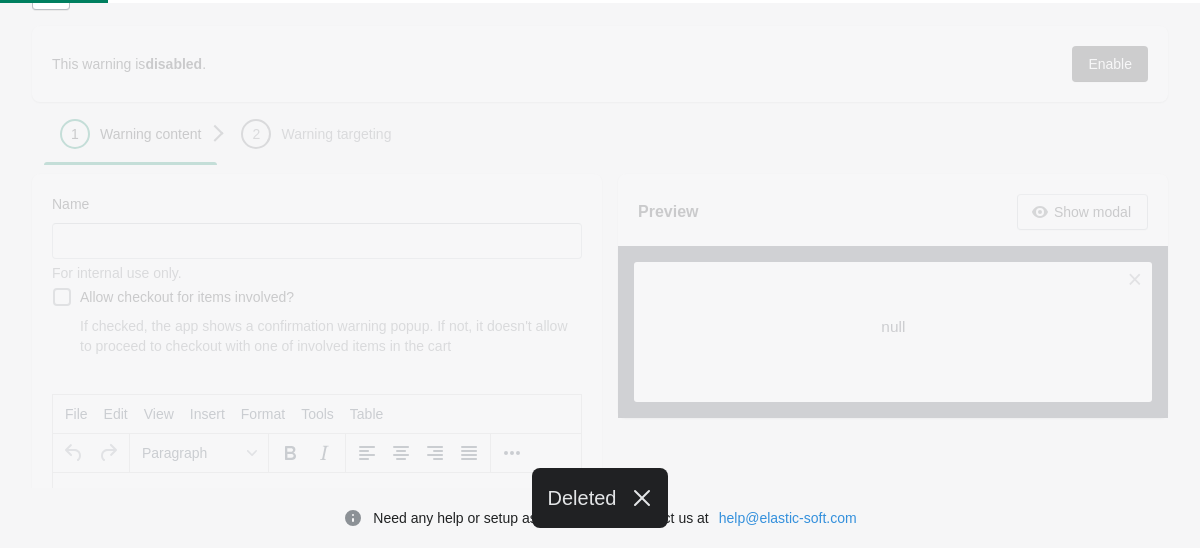 scroll, scrollTop: 0, scrollLeft: 0, axis: both 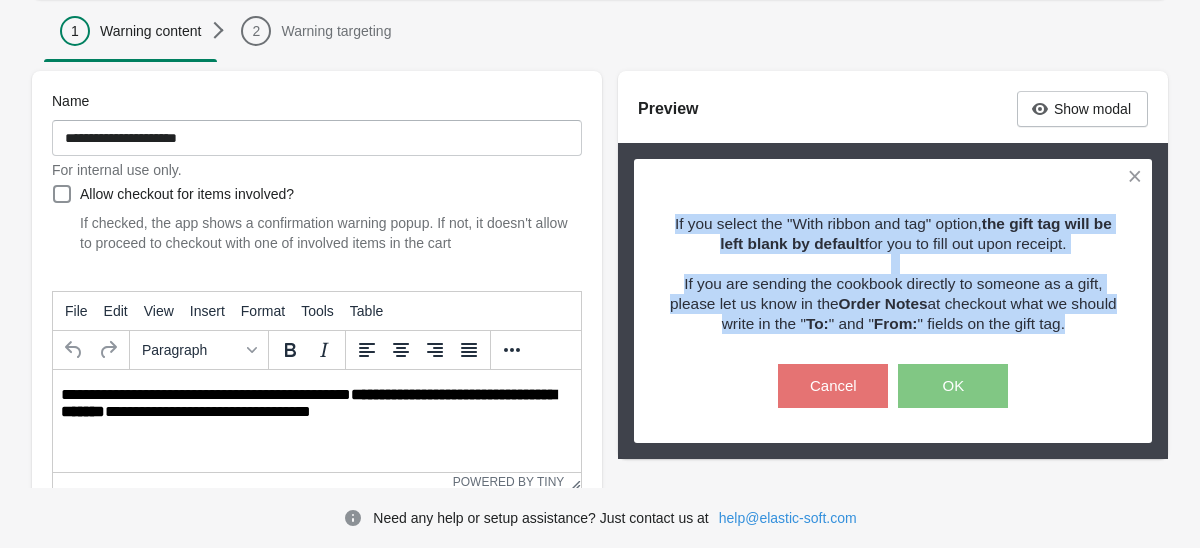 drag, startPoint x: 675, startPoint y: 223, endPoint x: 1107, endPoint y: 328, distance: 444.57733 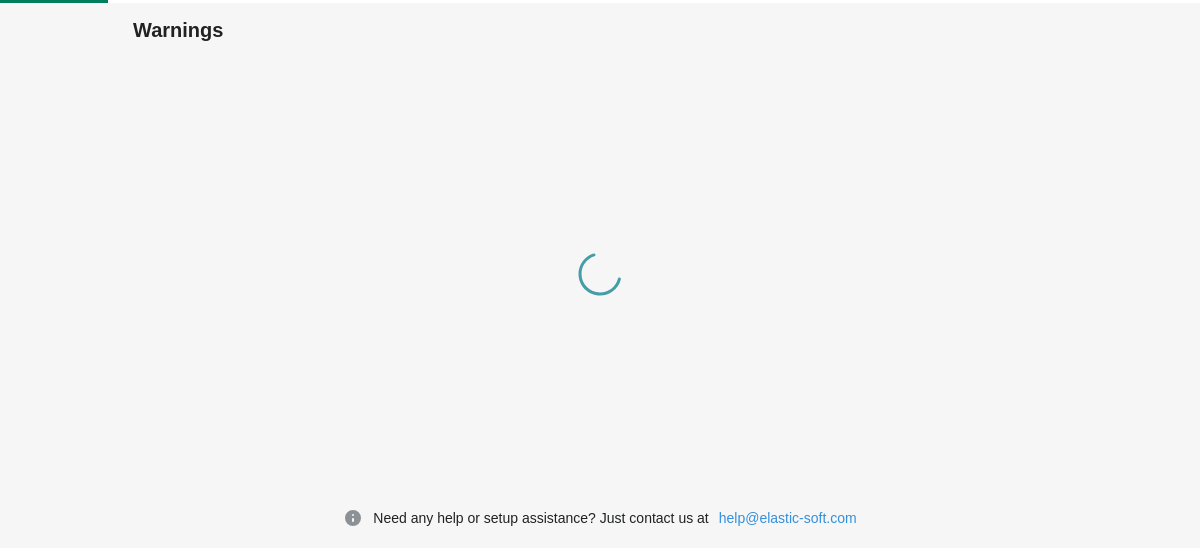 scroll, scrollTop: 86, scrollLeft: 0, axis: vertical 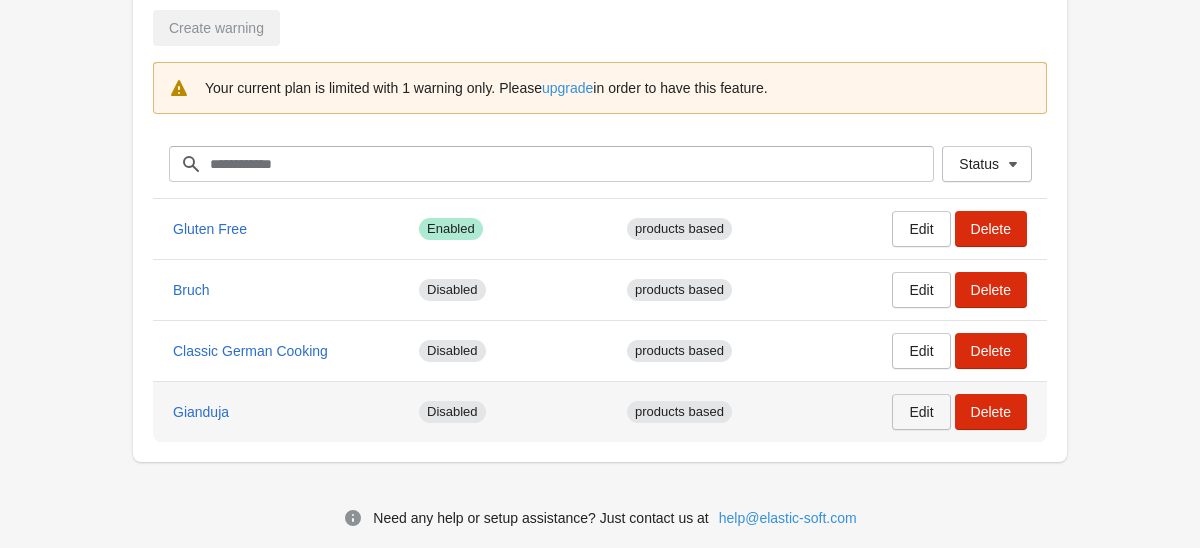 click on "Edit" at bounding box center (921, 412) 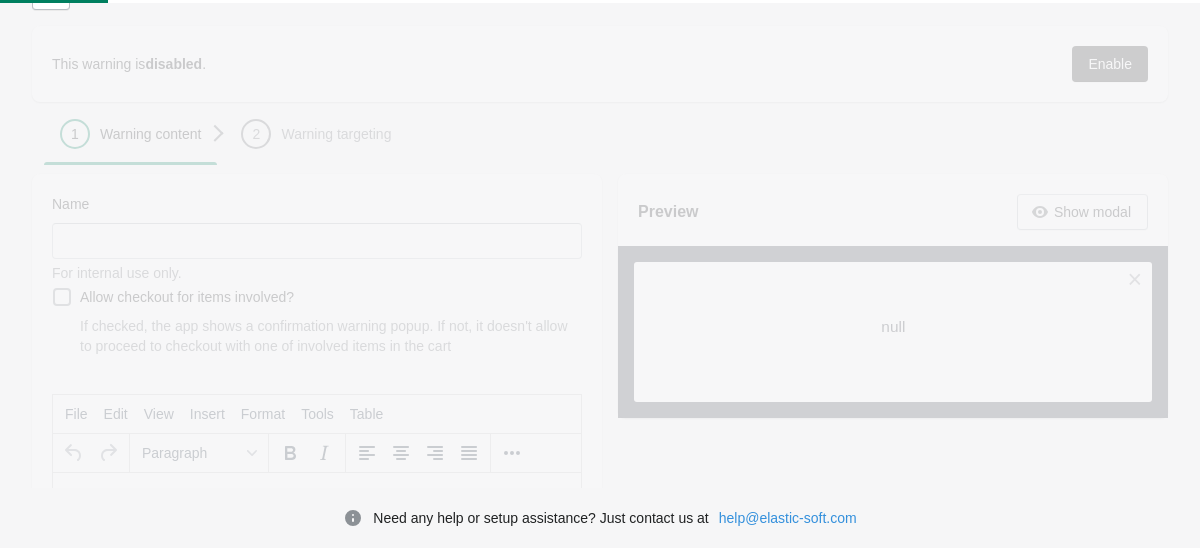 type on "********" 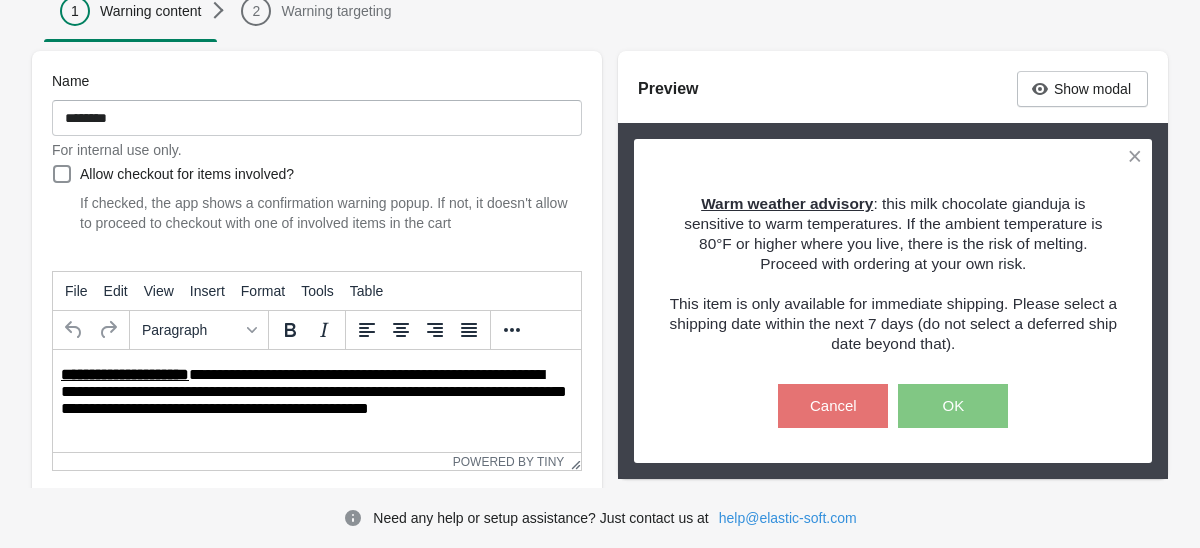 scroll, scrollTop: 220, scrollLeft: 0, axis: vertical 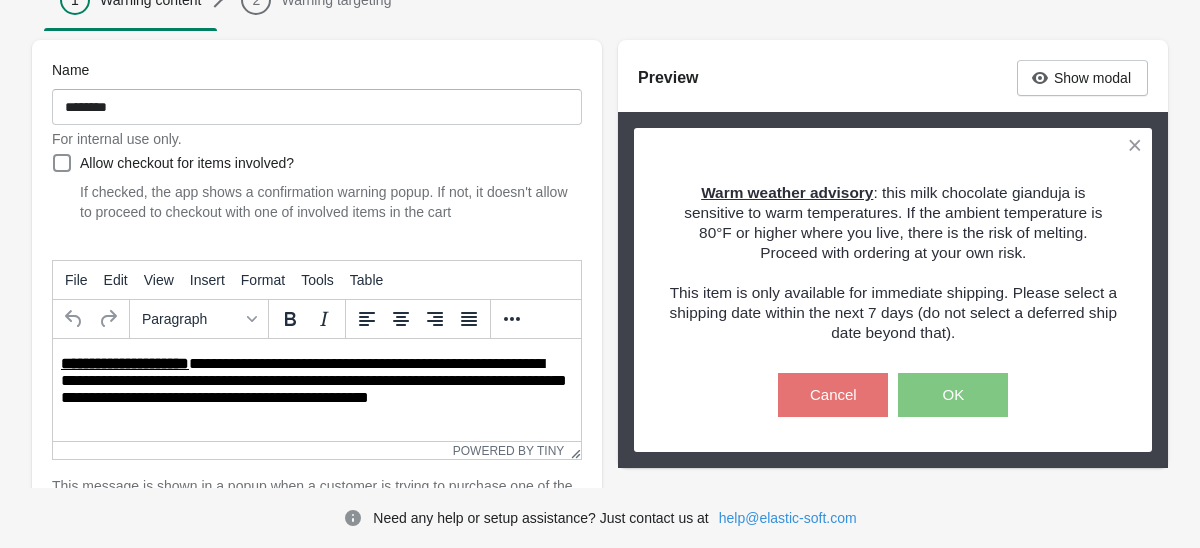 click on "This item is only available for immediate shipping. Please select a shipping date within the next 7 days (do not select a deferred ship date beyond that)." at bounding box center (893, 313) 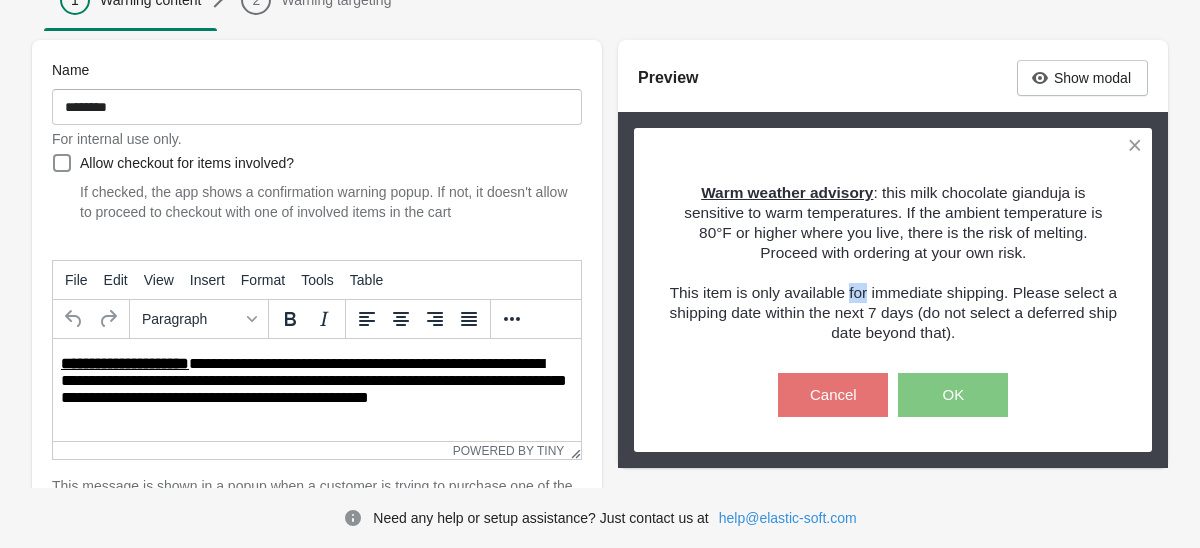 click on "This item is only available for immediate shipping. Please select a shipping date within the next 7 days (do not select a deferred ship date beyond that)." at bounding box center [893, 313] 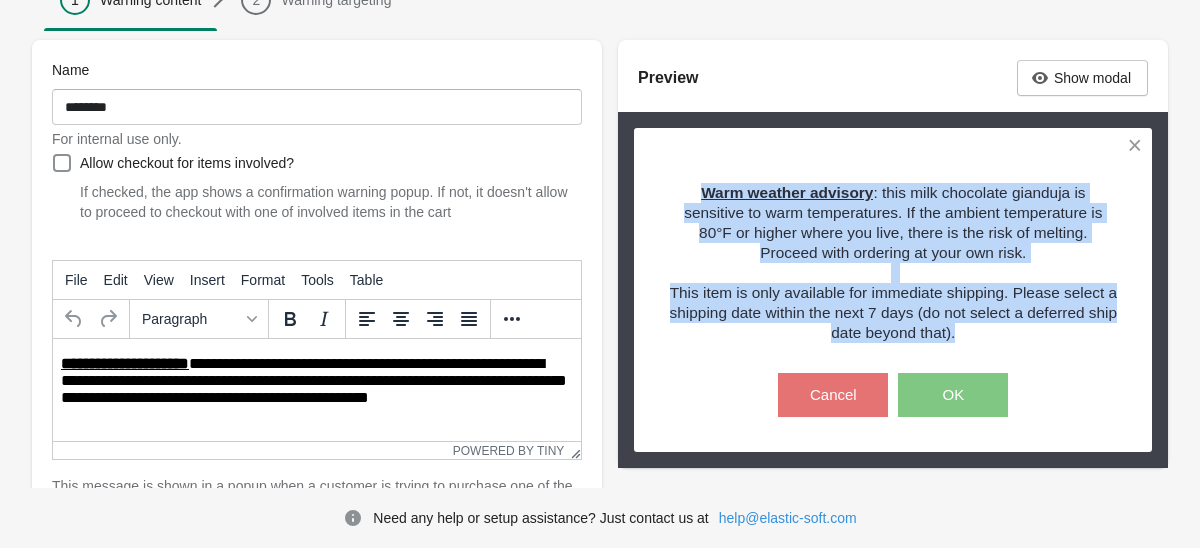 drag, startPoint x: 982, startPoint y: 332, endPoint x: 658, endPoint y: 197, distance: 351 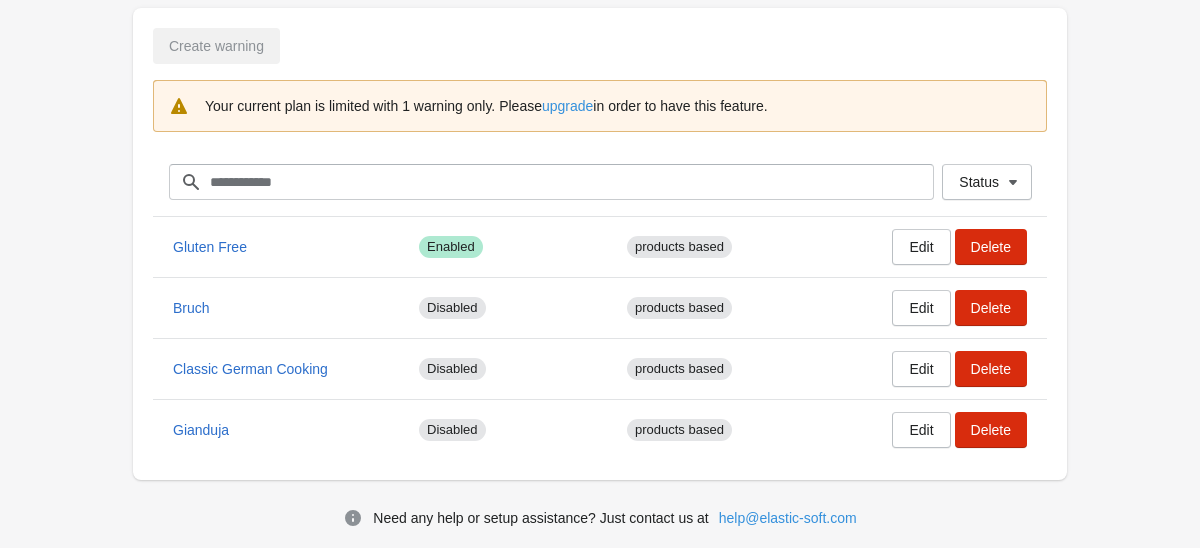 scroll, scrollTop: 86, scrollLeft: 0, axis: vertical 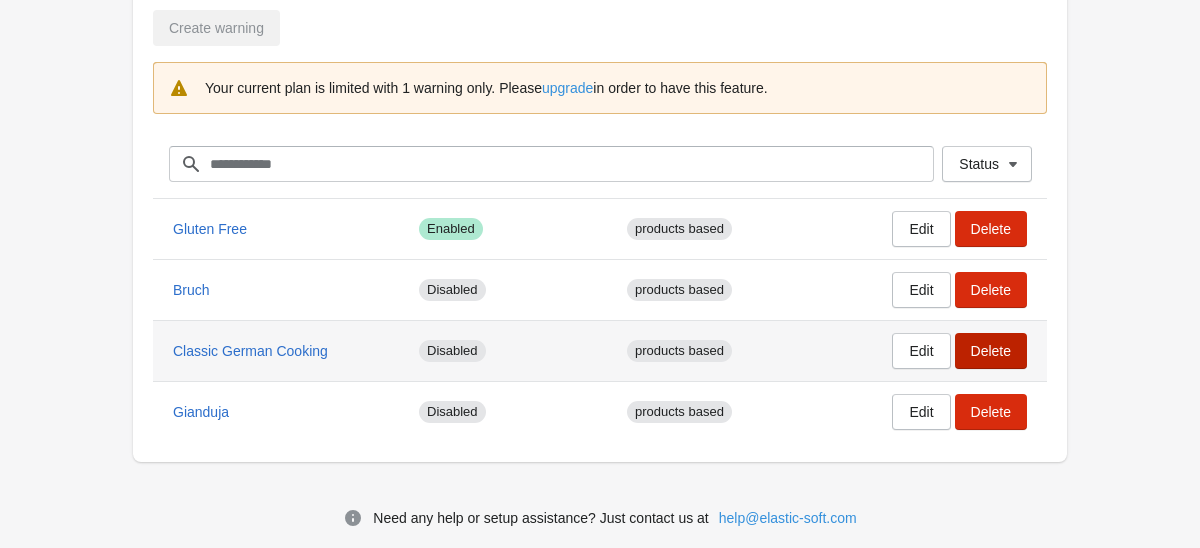 click on "Delete" at bounding box center [991, 351] 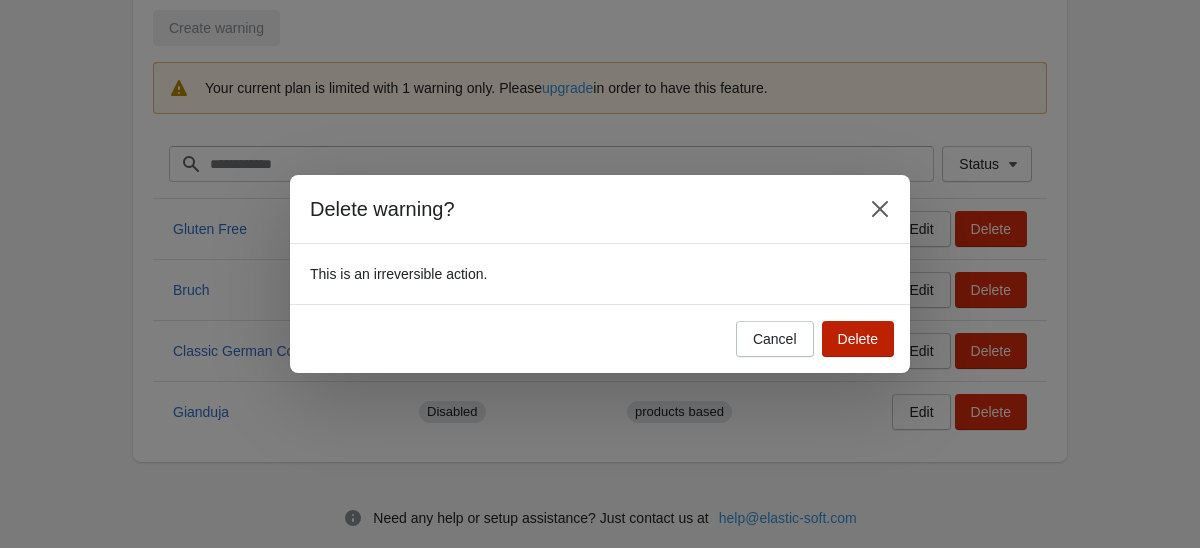 click on "Delete" at bounding box center (858, 339) 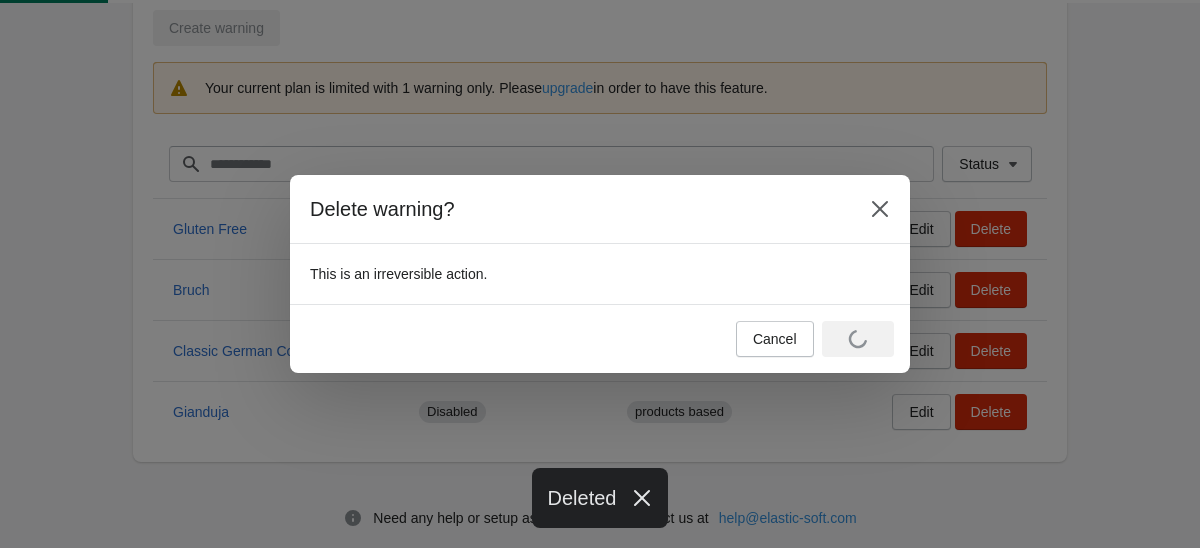 scroll, scrollTop: 25, scrollLeft: 0, axis: vertical 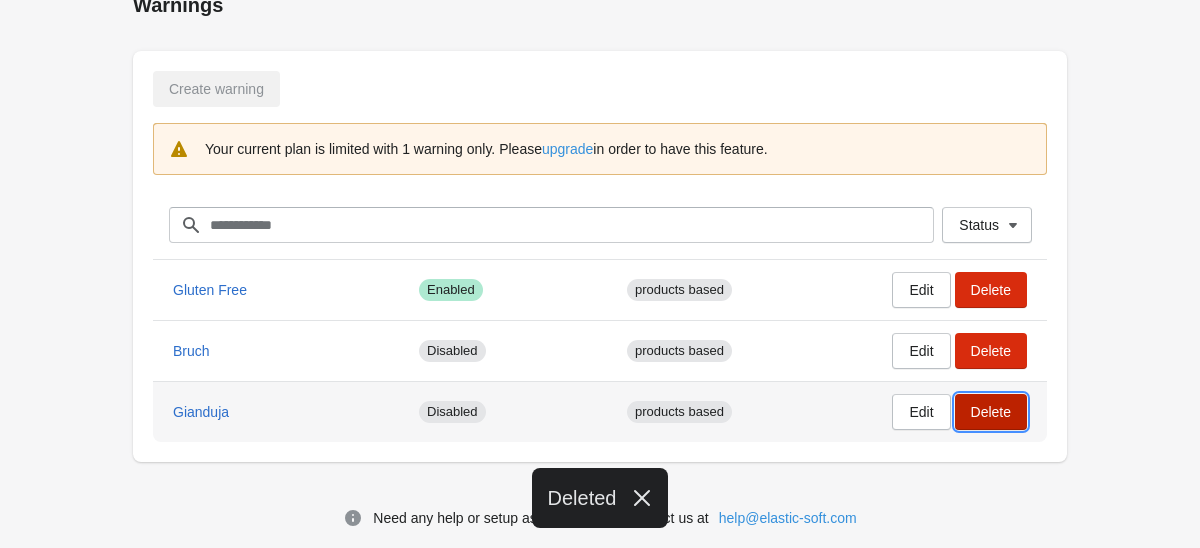 click on "Delete" at bounding box center [991, 412] 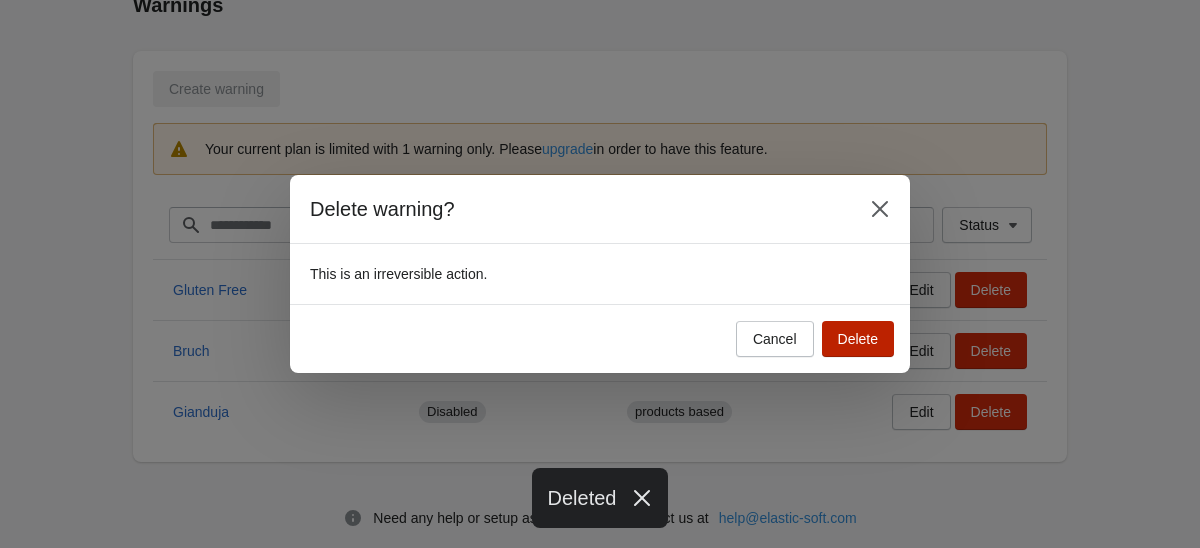 click on "Delete" at bounding box center [858, 339] 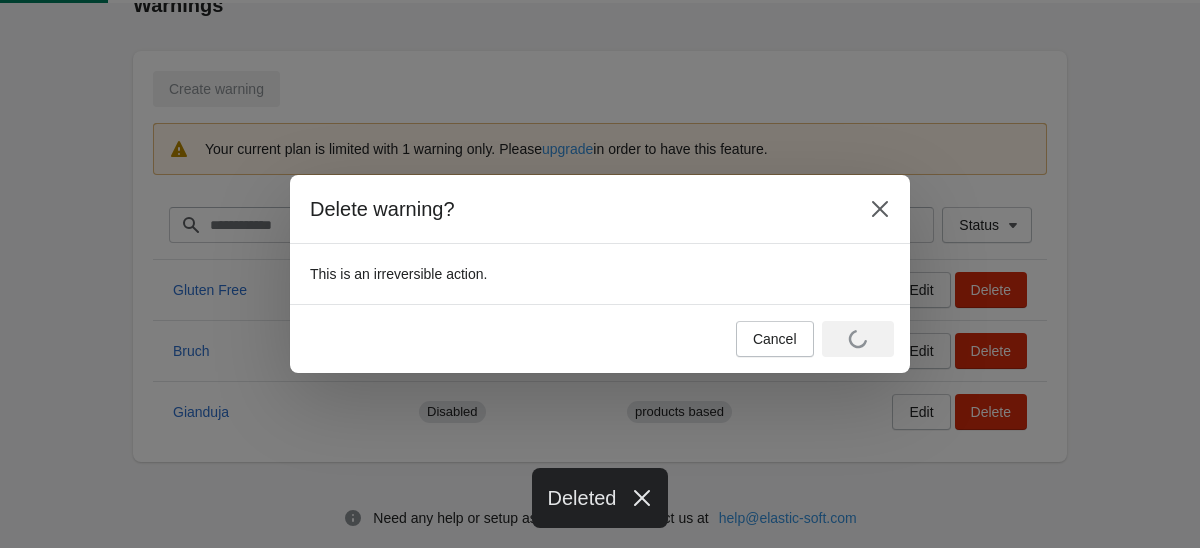 scroll, scrollTop: 0, scrollLeft: 0, axis: both 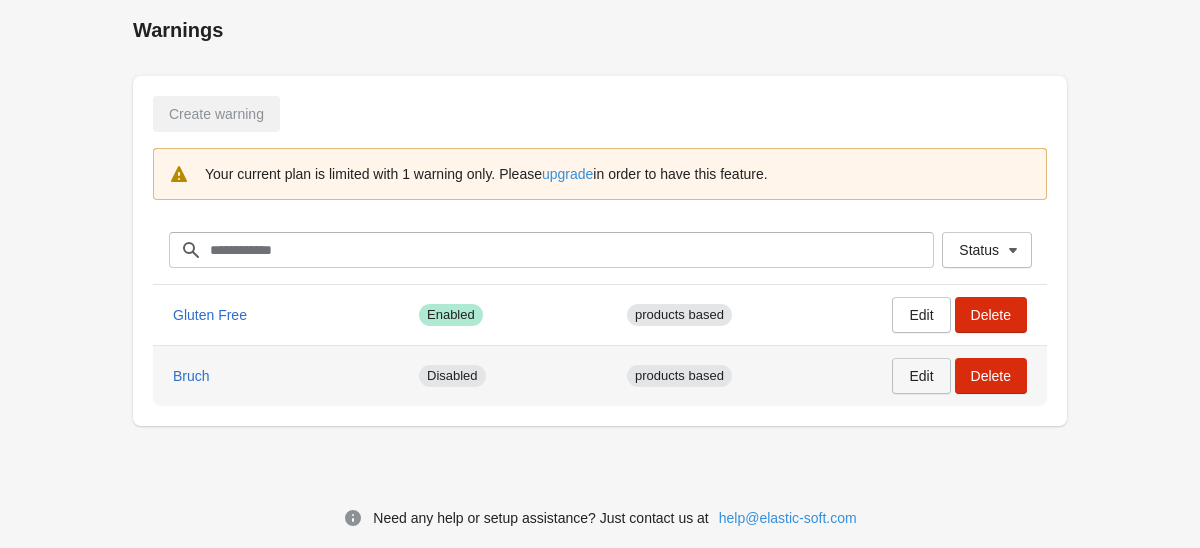 click on "Edit" at bounding box center [921, 376] 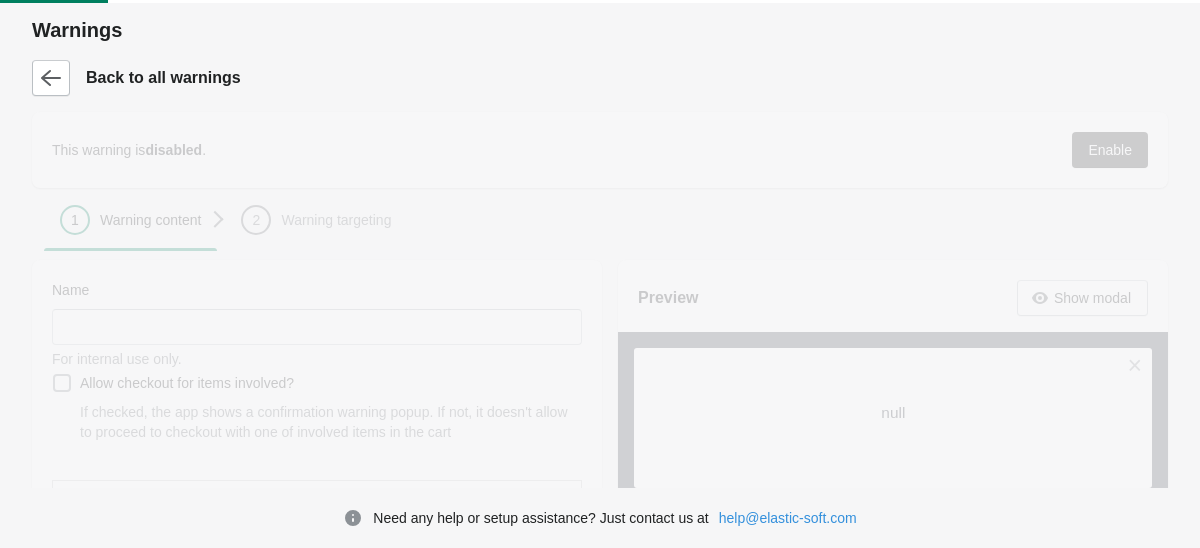 type on "*****" 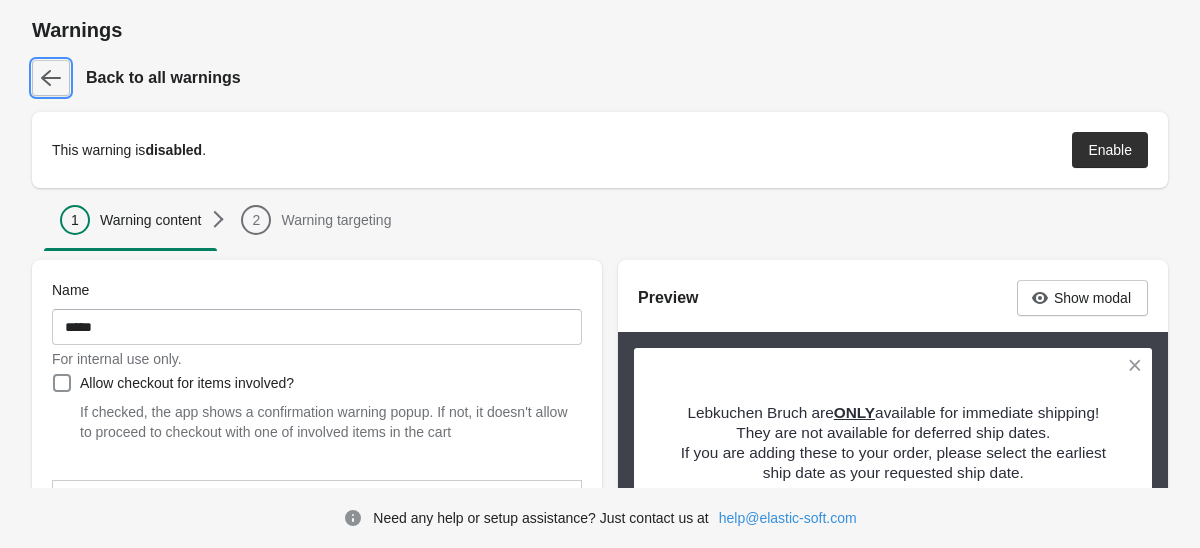 click 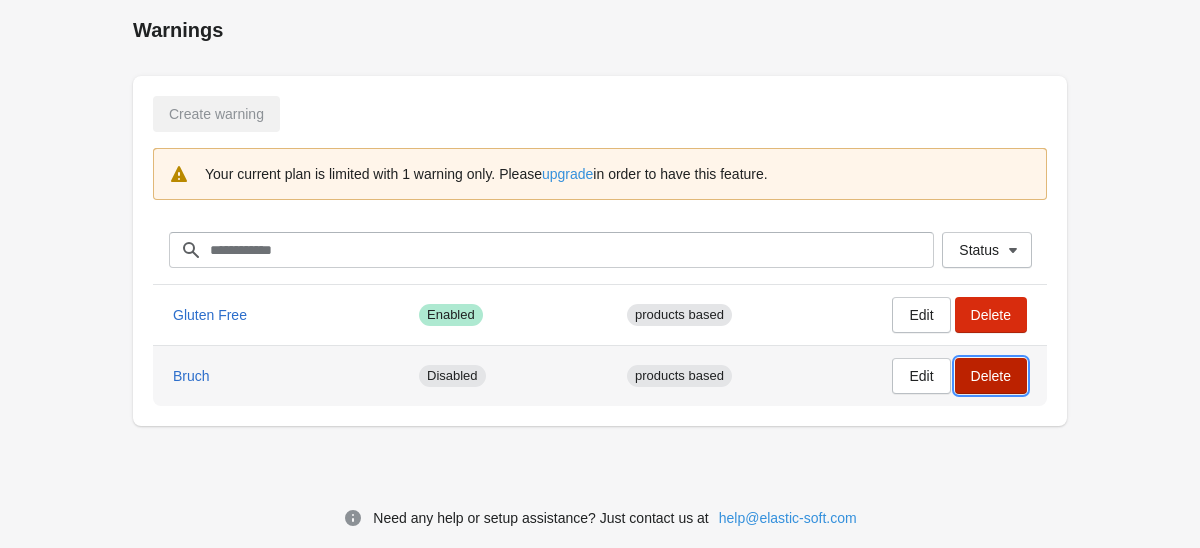 click on "Delete" at bounding box center [991, 376] 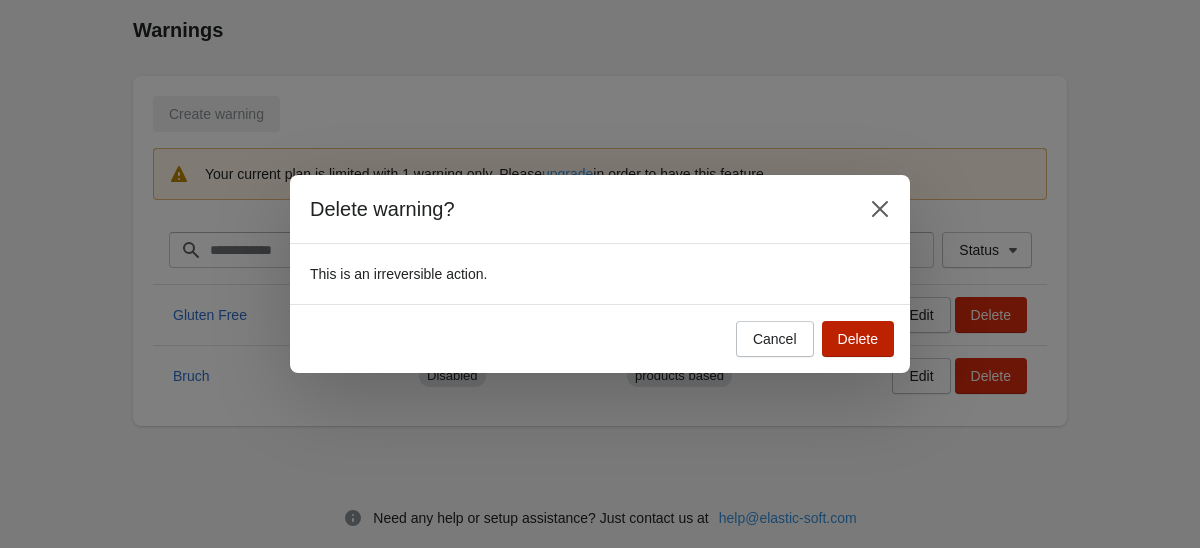 click on "Delete" at bounding box center (858, 339) 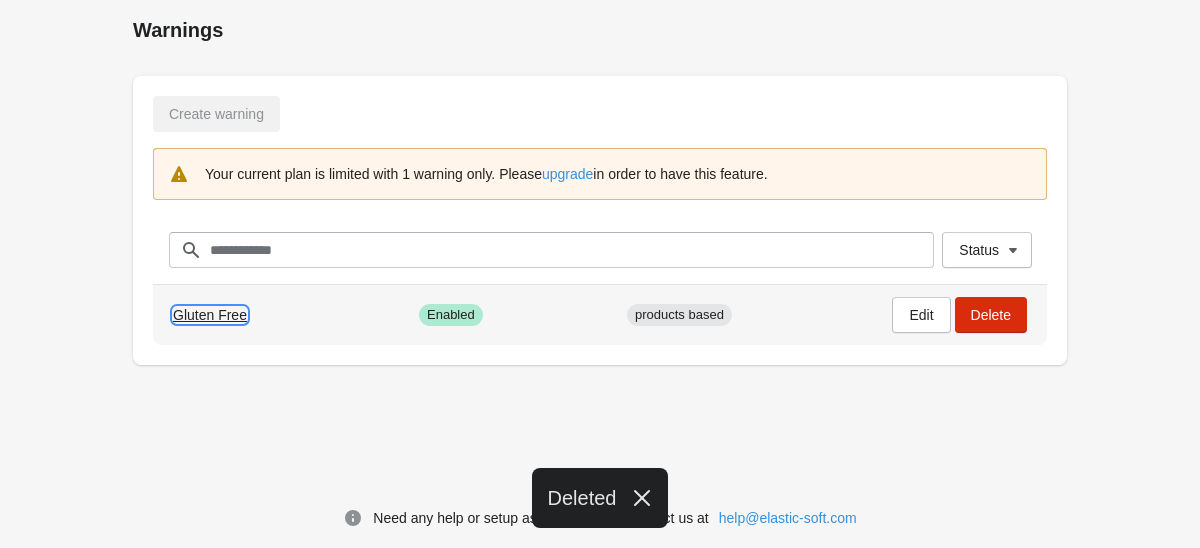 click on "Gluten Free" at bounding box center [210, 315] 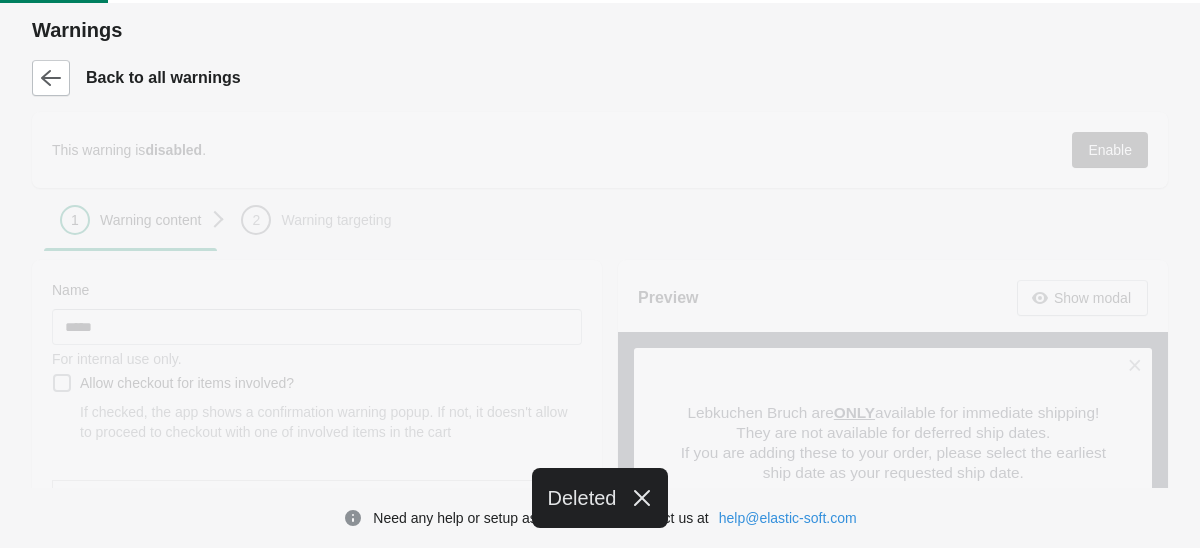 type on "**********" 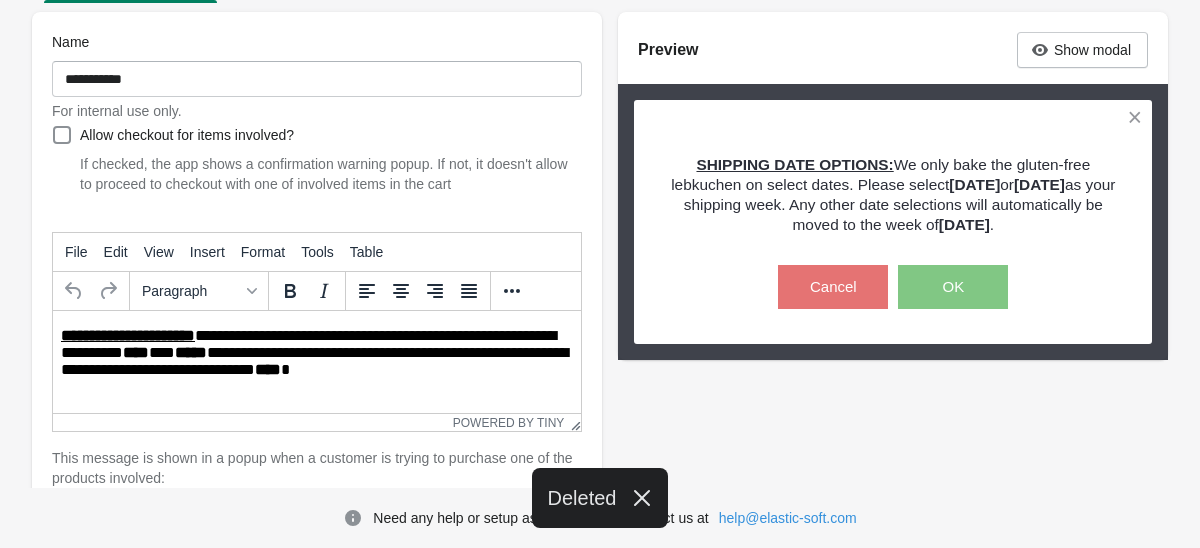 scroll, scrollTop: 334, scrollLeft: 0, axis: vertical 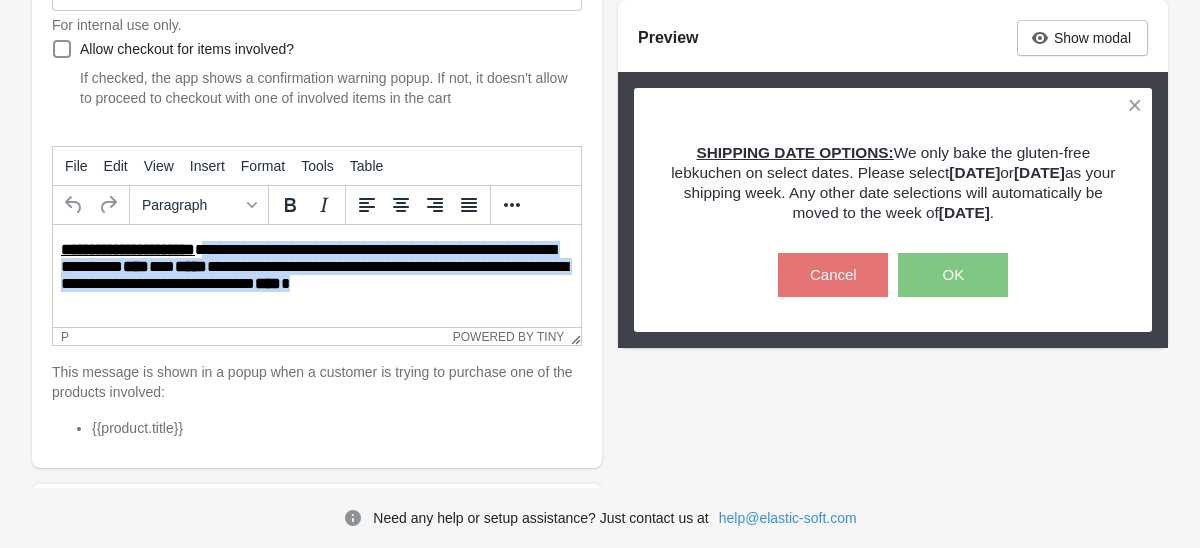 drag, startPoint x: 273, startPoint y: 248, endPoint x: 455, endPoint y: 279, distance: 184.62123 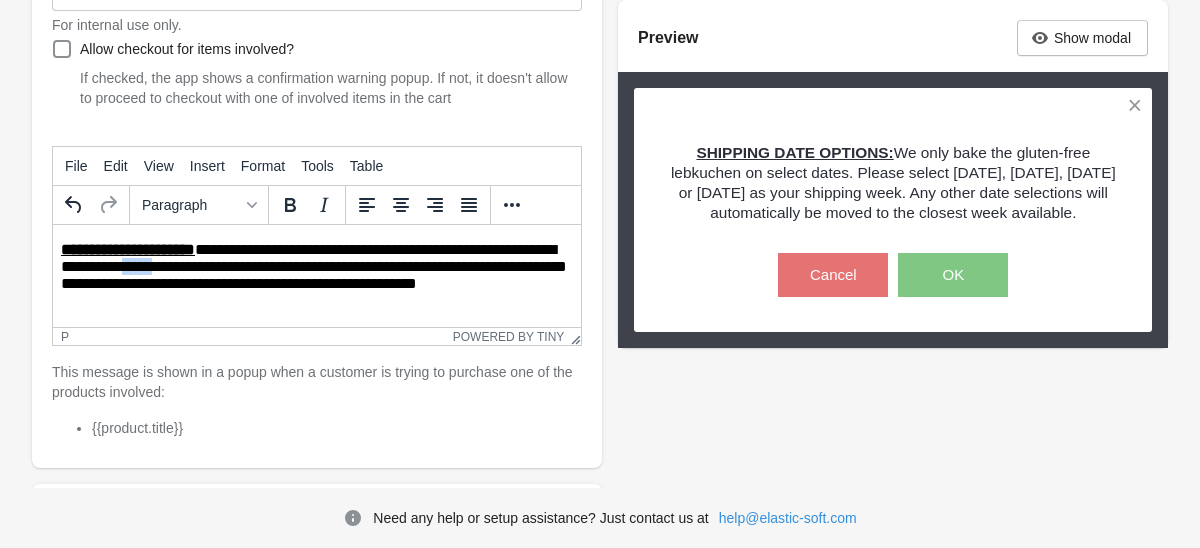 drag, startPoint x: 228, startPoint y: 263, endPoint x: 264, endPoint y: 264, distance: 36.013885 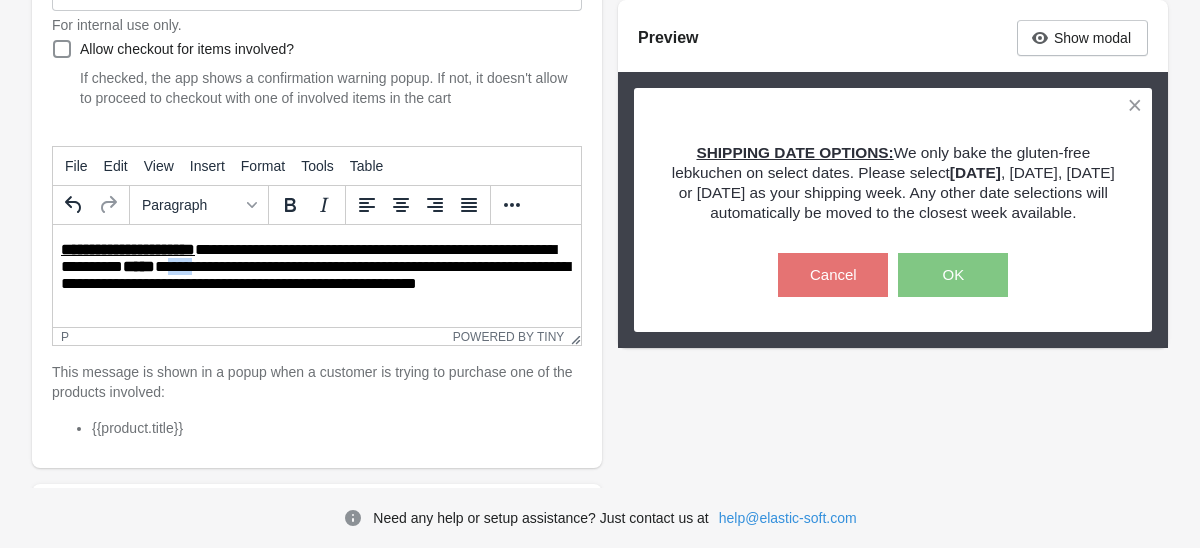 drag, startPoint x: 274, startPoint y: 262, endPoint x: 296, endPoint y: 265, distance: 22.203604 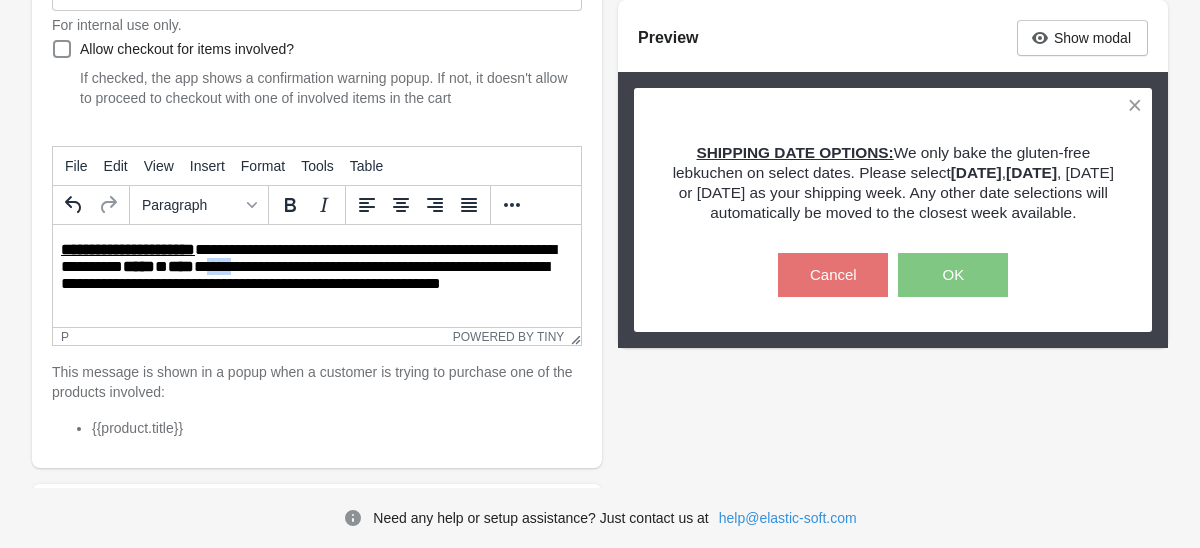 drag, startPoint x: 310, startPoint y: 265, endPoint x: 332, endPoint y: 267, distance: 22.090721 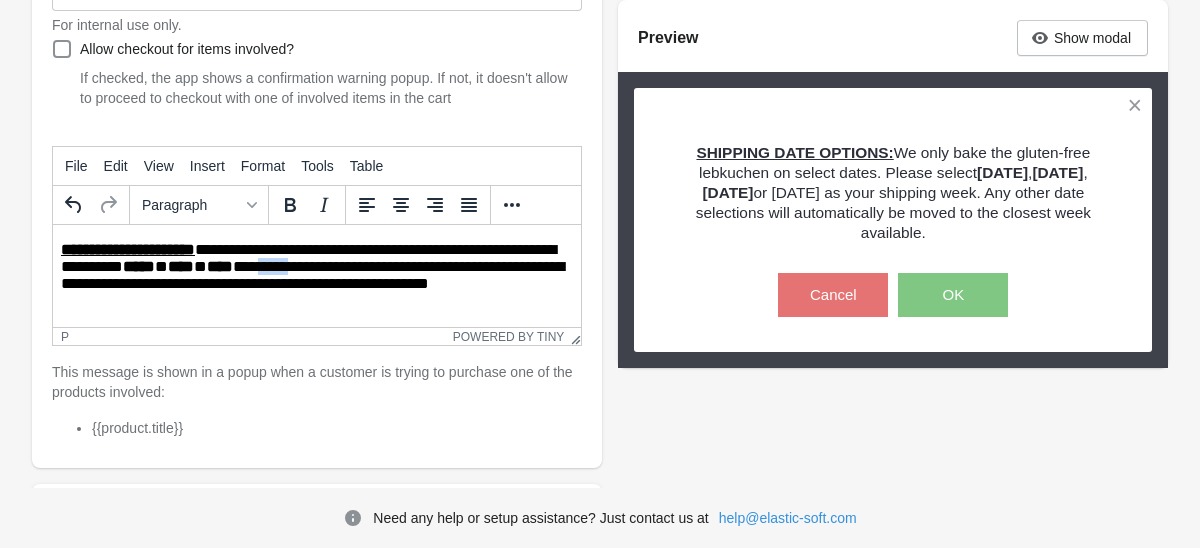 drag, startPoint x: 359, startPoint y: 268, endPoint x: 392, endPoint y: 268, distance: 33 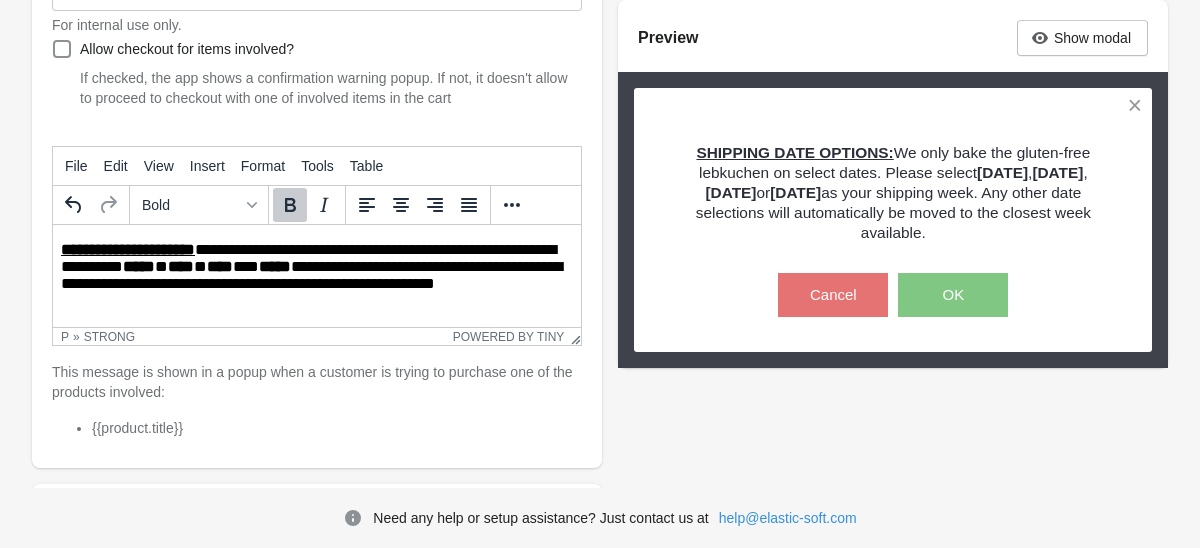 scroll, scrollTop: 4, scrollLeft: 0, axis: vertical 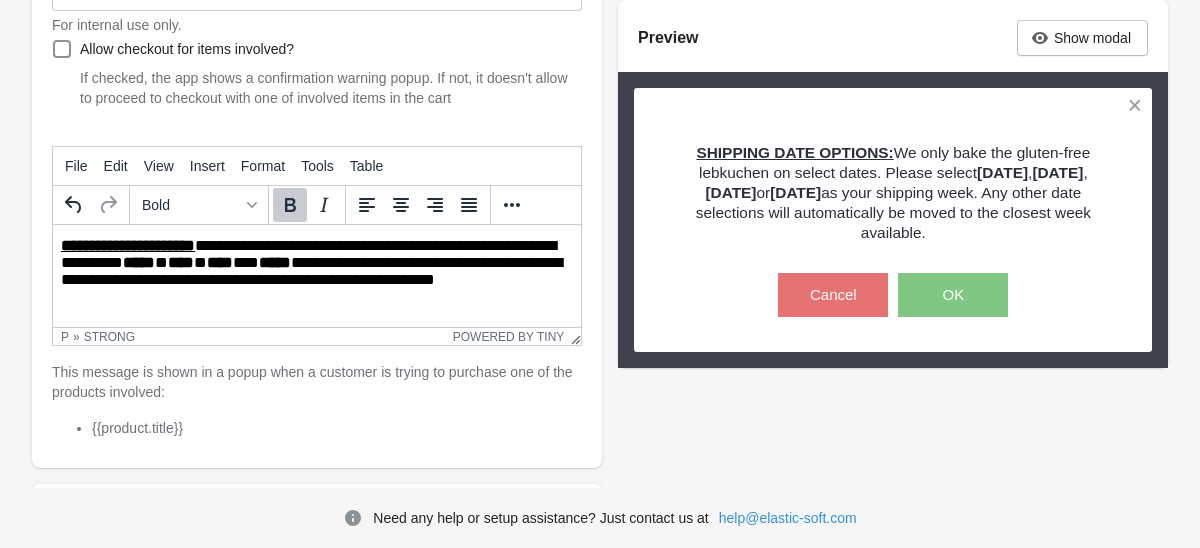 click on "**********" at bounding box center [317, 274] 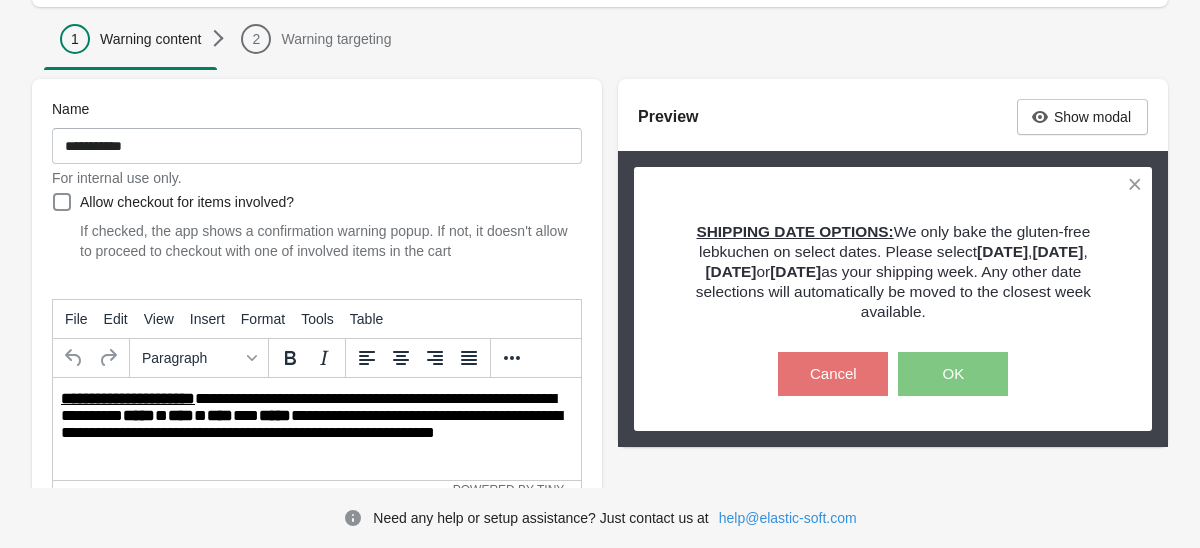 scroll, scrollTop: 0, scrollLeft: 0, axis: both 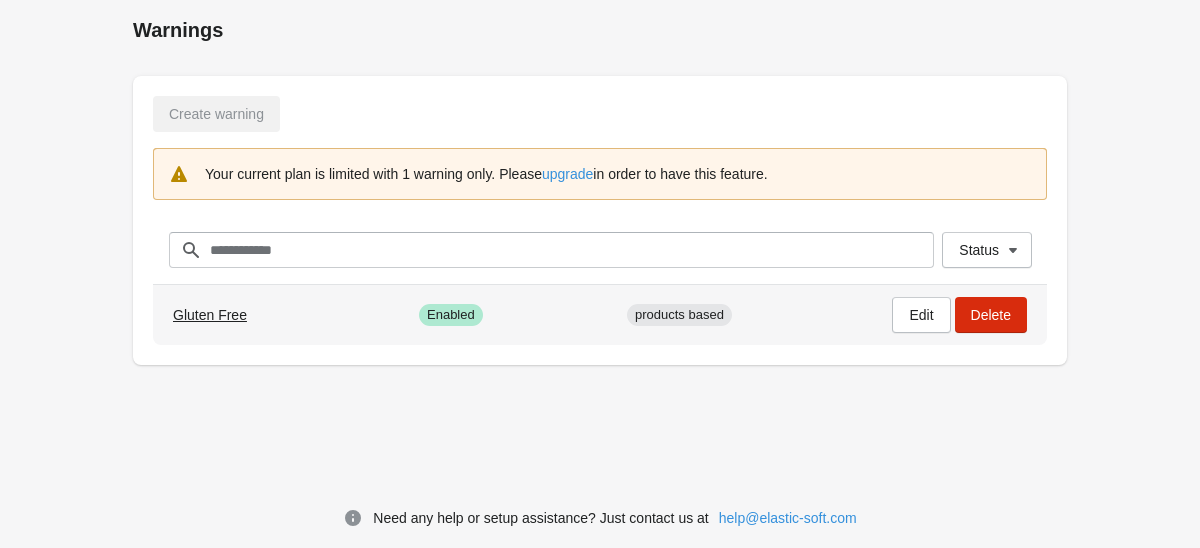 click on "Gluten Free" at bounding box center (210, 315) 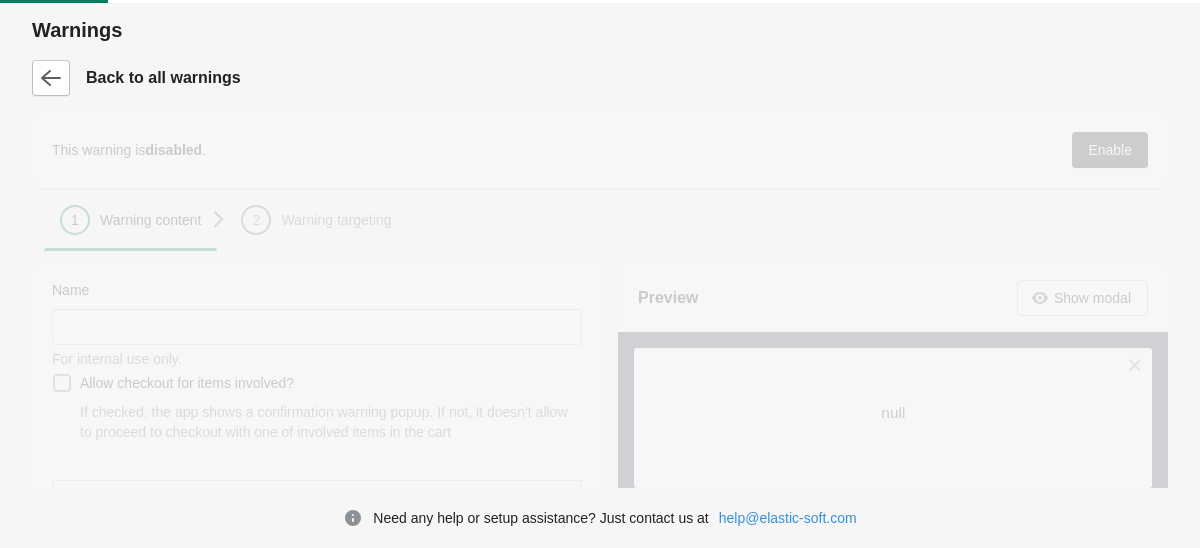 type on "**********" 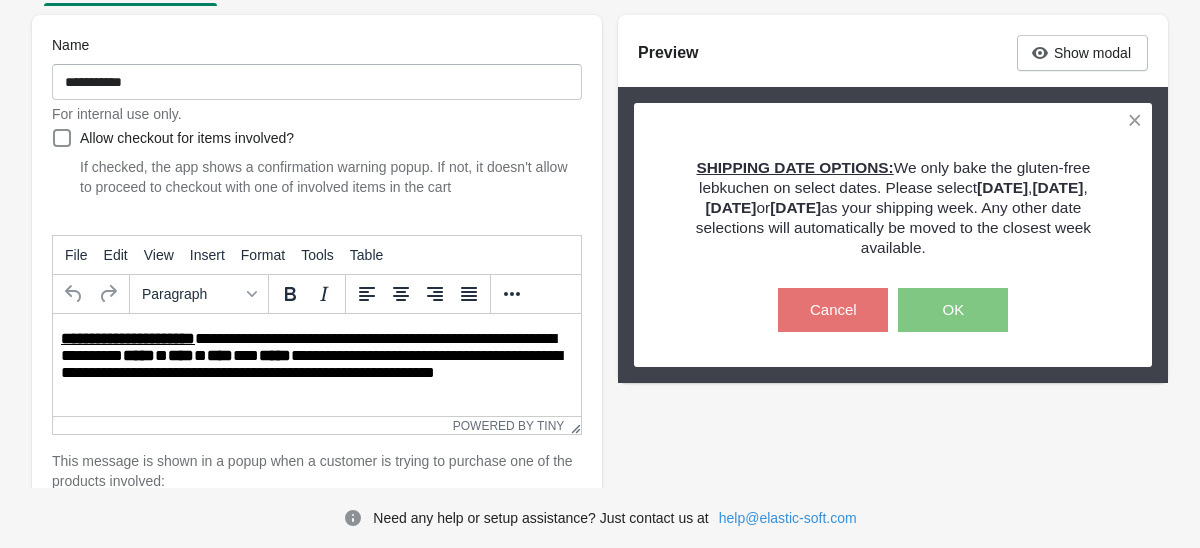 scroll, scrollTop: 248, scrollLeft: 0, axis: vertical 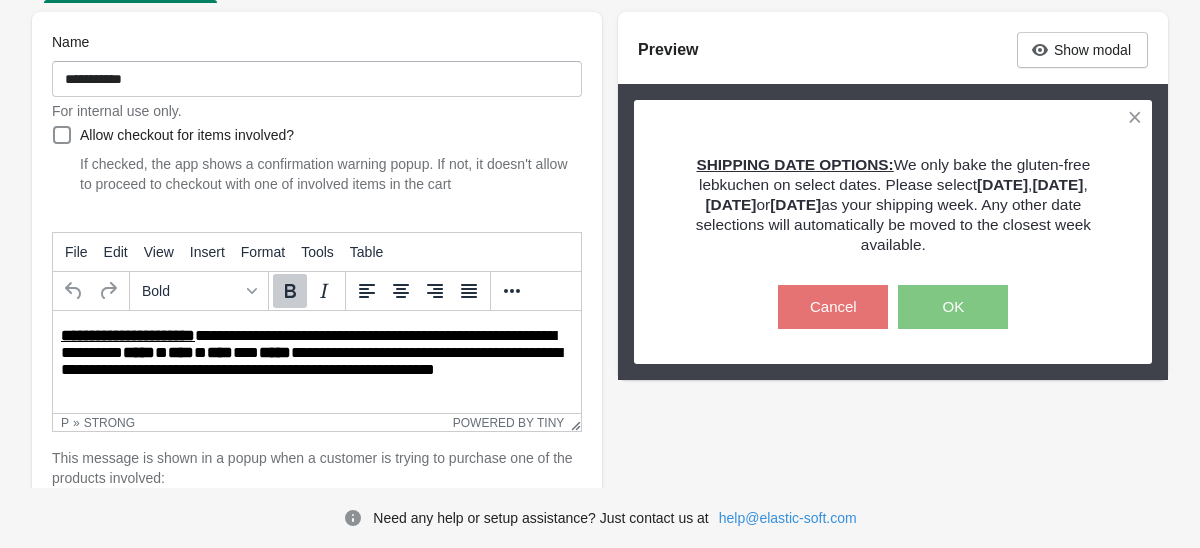click on "**********" at bounding box center (317, 364) 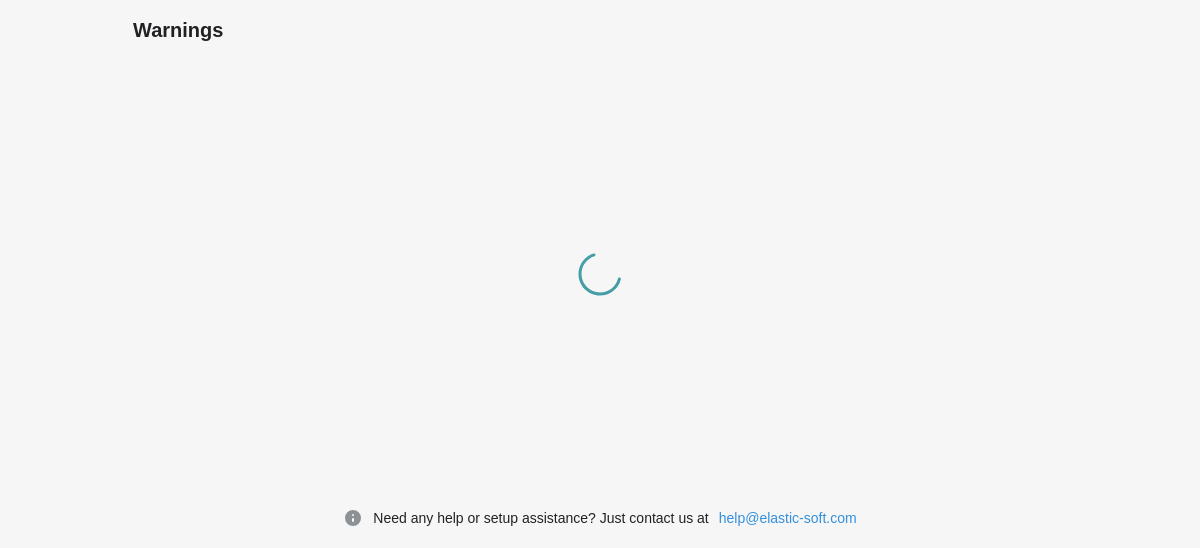 scroll, scrollTop: 0, scrollLeft: 0, axis: both 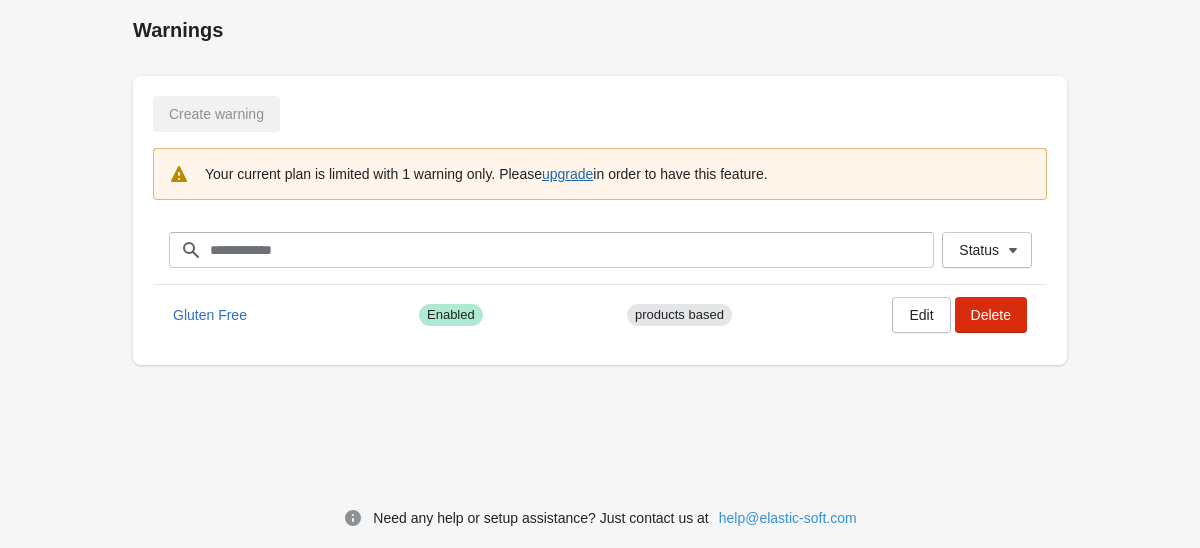 click on "upgrade" at bounding box center (567, 174) 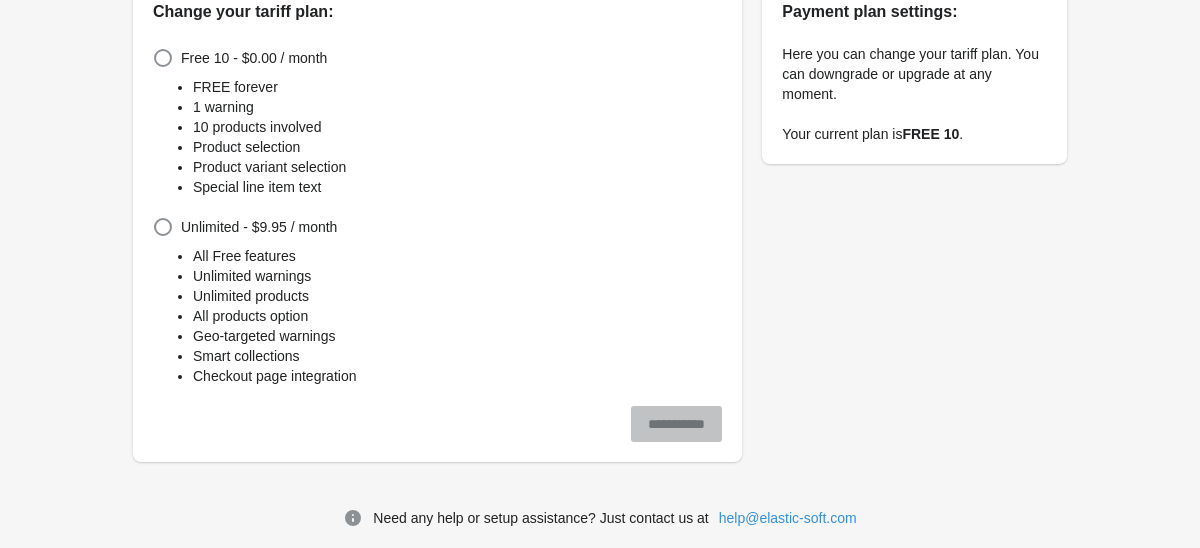 scroll, scrollTop: 0, scrollLeft: 0, axis: both 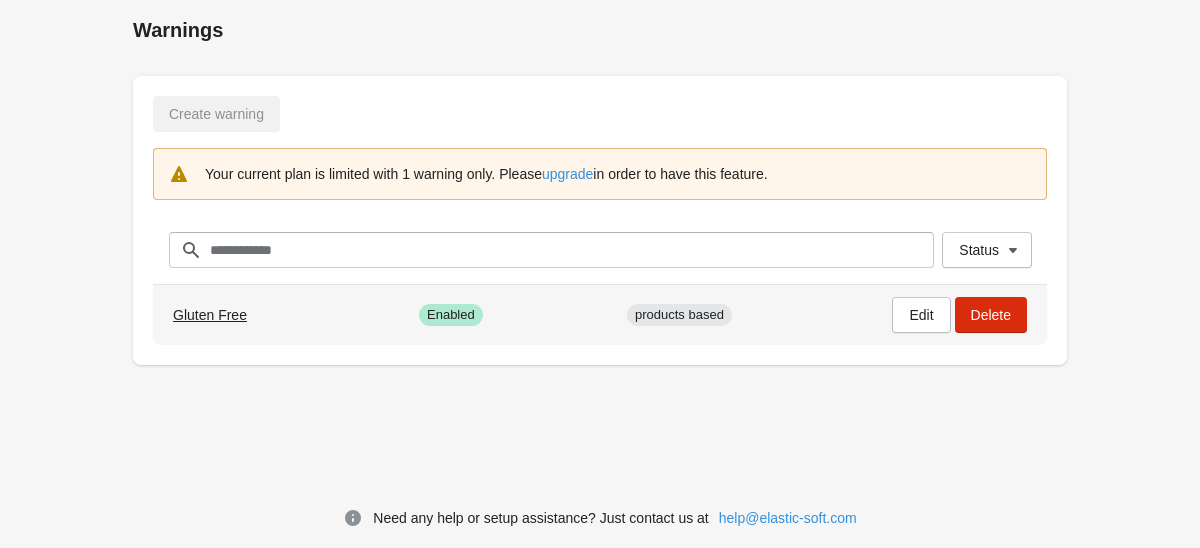 click on "Gluten Free" at bounding box center [210, 315] 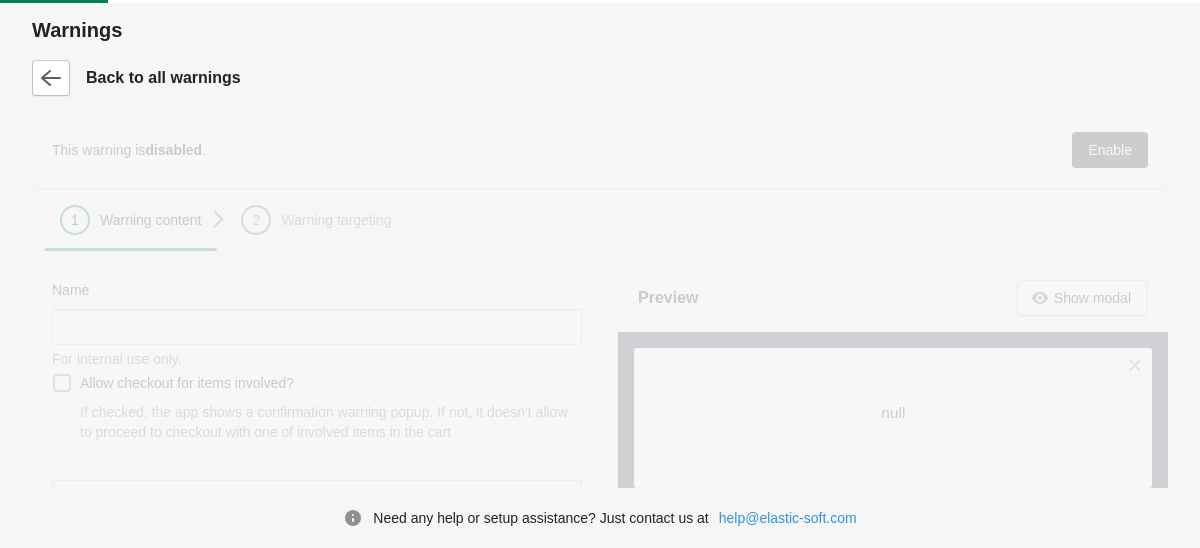 type on "**********" 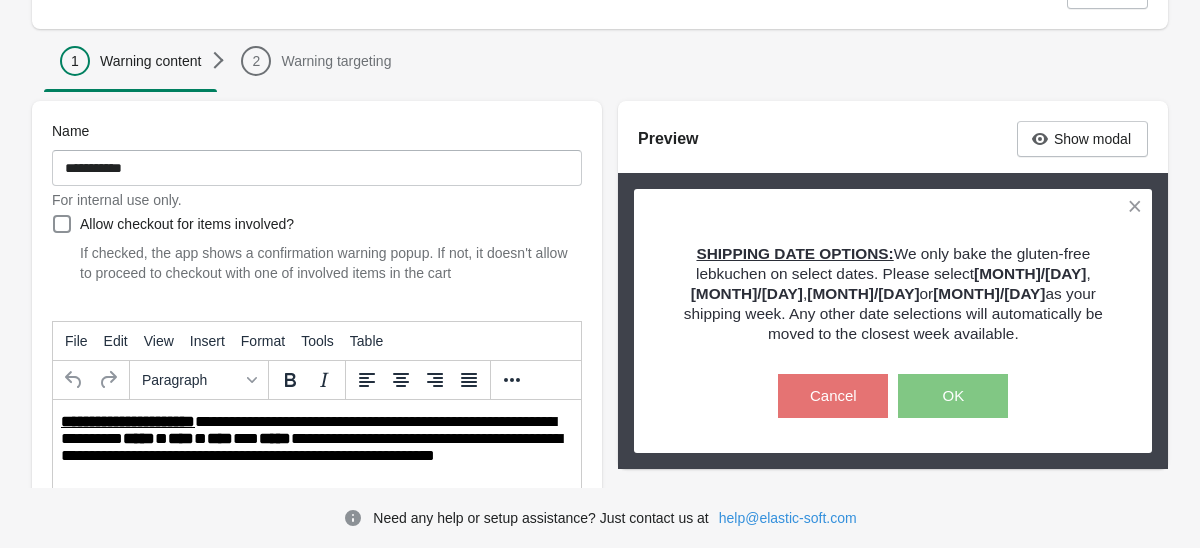 scroll, scrollTop: 125, scrollLeft: 0, axis: vertical 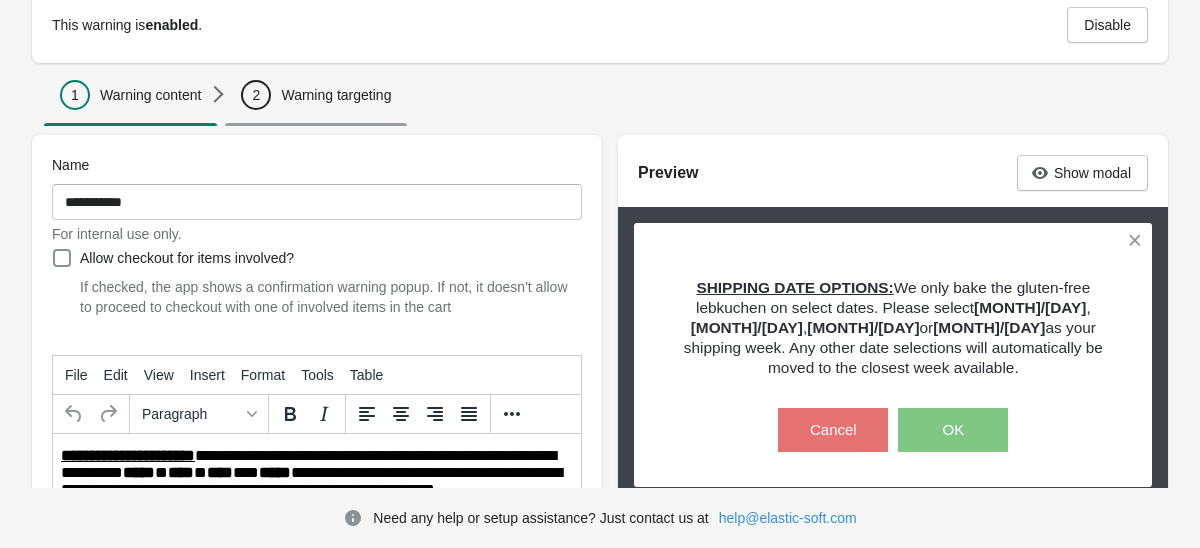 click on "2 Warning targeting" at bounding box center [316, 95] 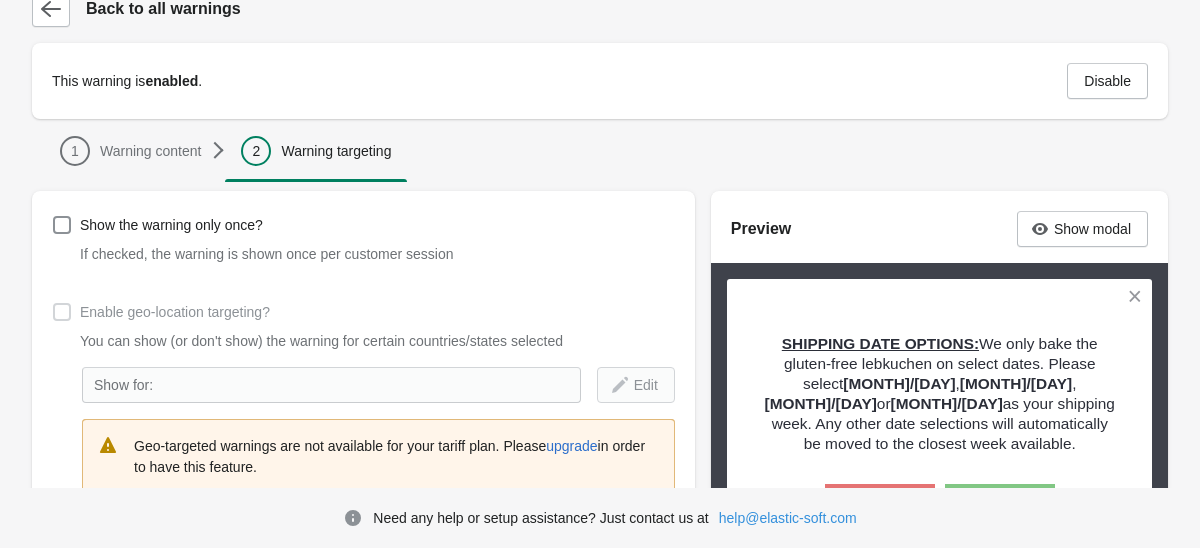 scroll, scrollTop: 0, scrollLeft: 0, axis: both 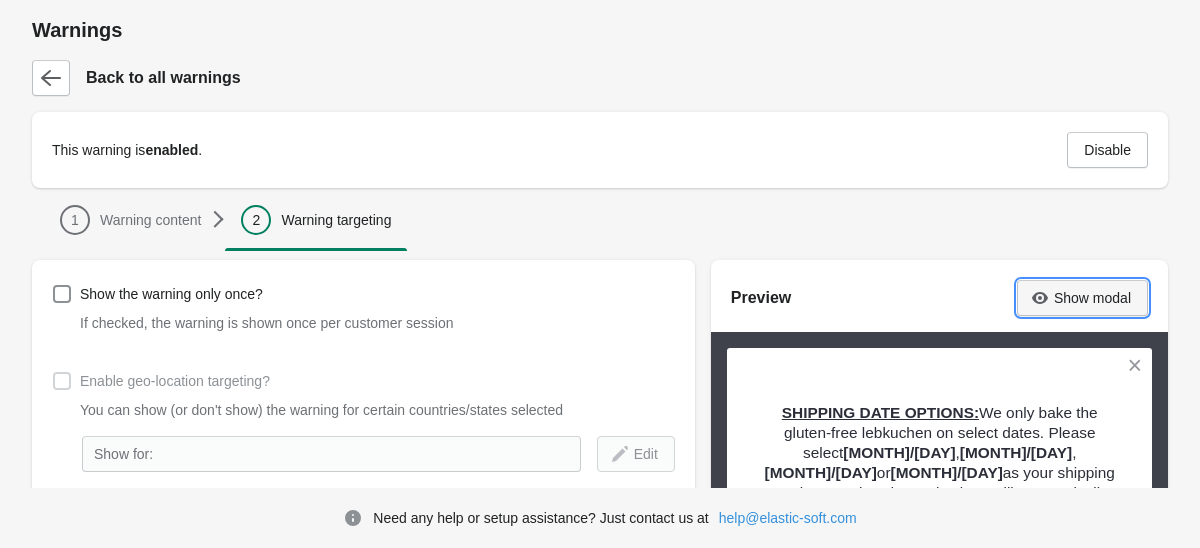 click on "Show modal" at bounding box center [1092, 298] 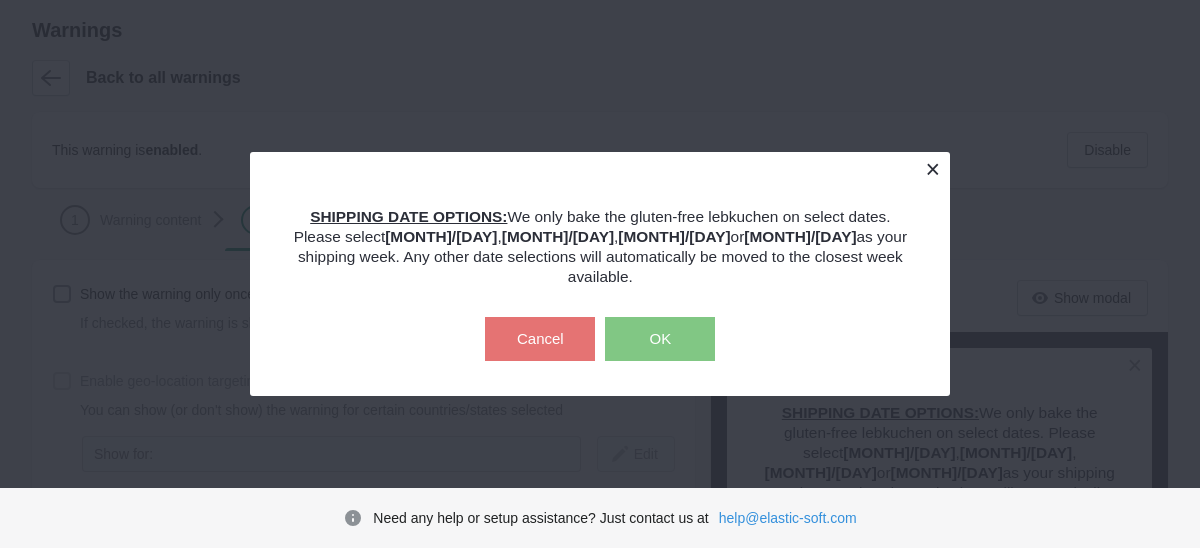 click at bounding box center (932, 169) 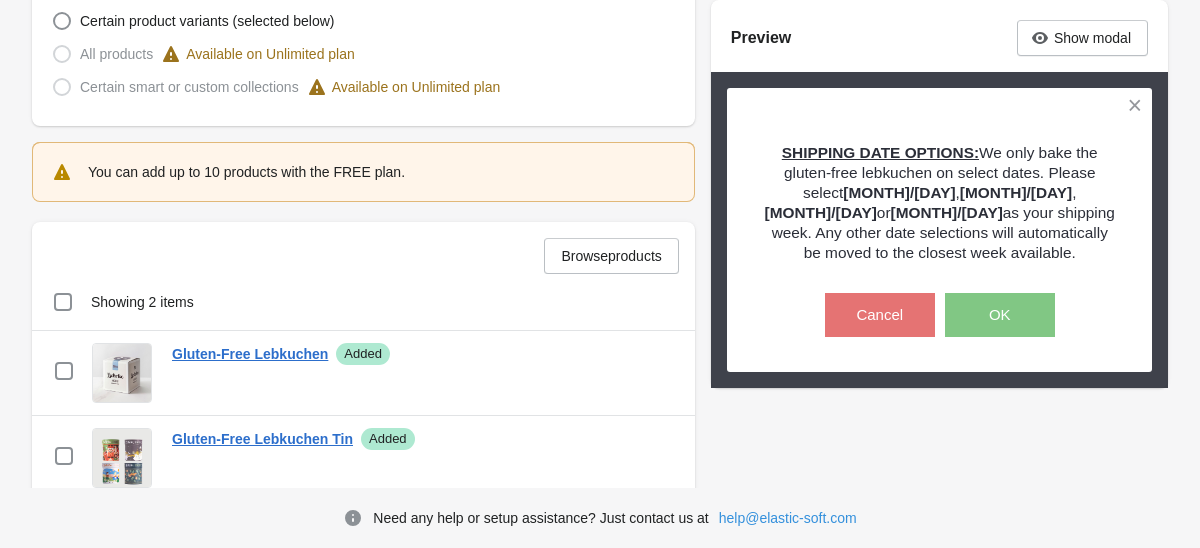 scroll, scrollTop: 805, scrollLeft: 0, axis: vertical 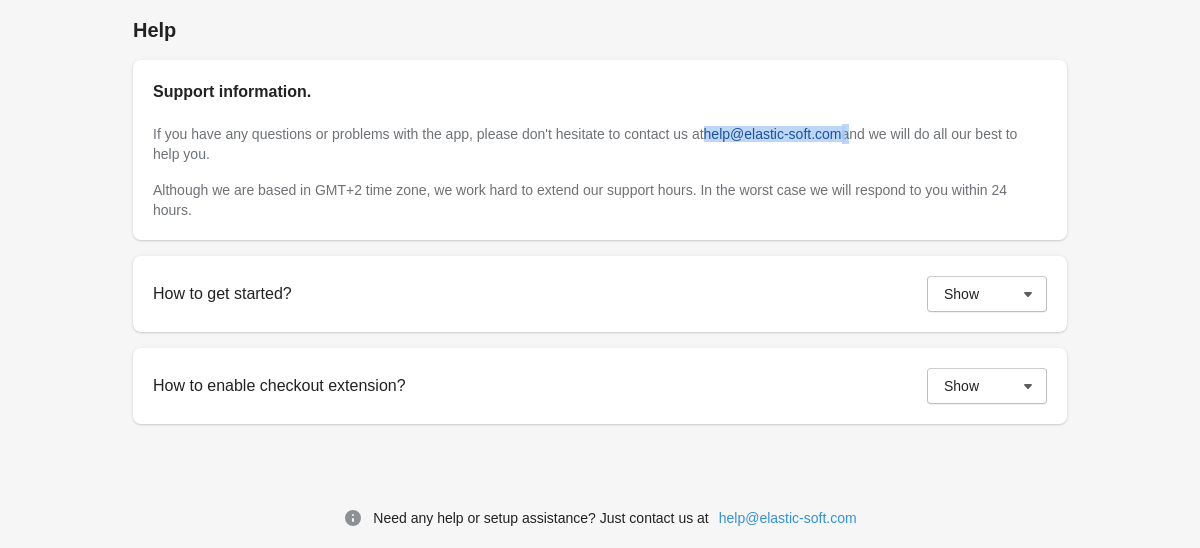 drag, startPoint x: 883, startPoint y: 127, endPoint x: 735, endPoint y: 126, distance: 148.00337 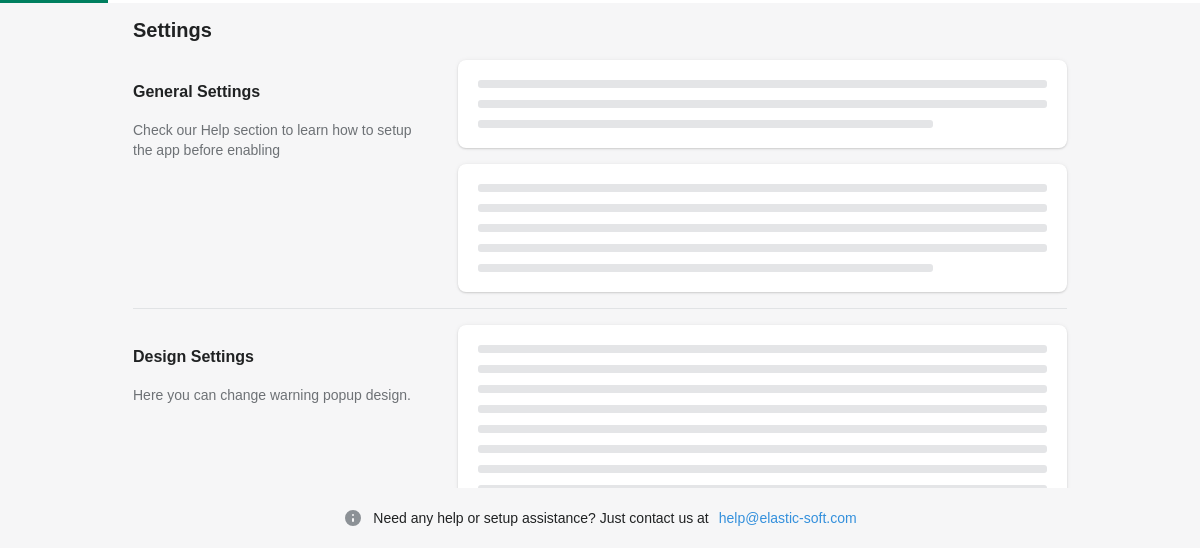 scroll, scrollTop: 0, scrollLeft: 0, axis: both 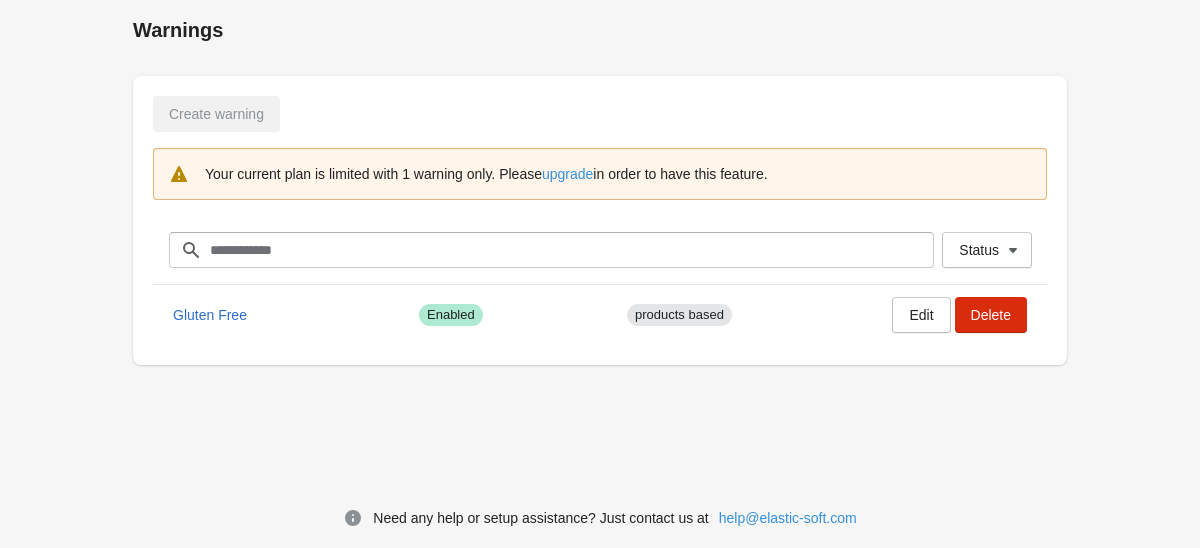 click on "Your current plan is limited with 1 warning only. Please  upgrade  in order to have this feature." at bounding box center [618, 174] 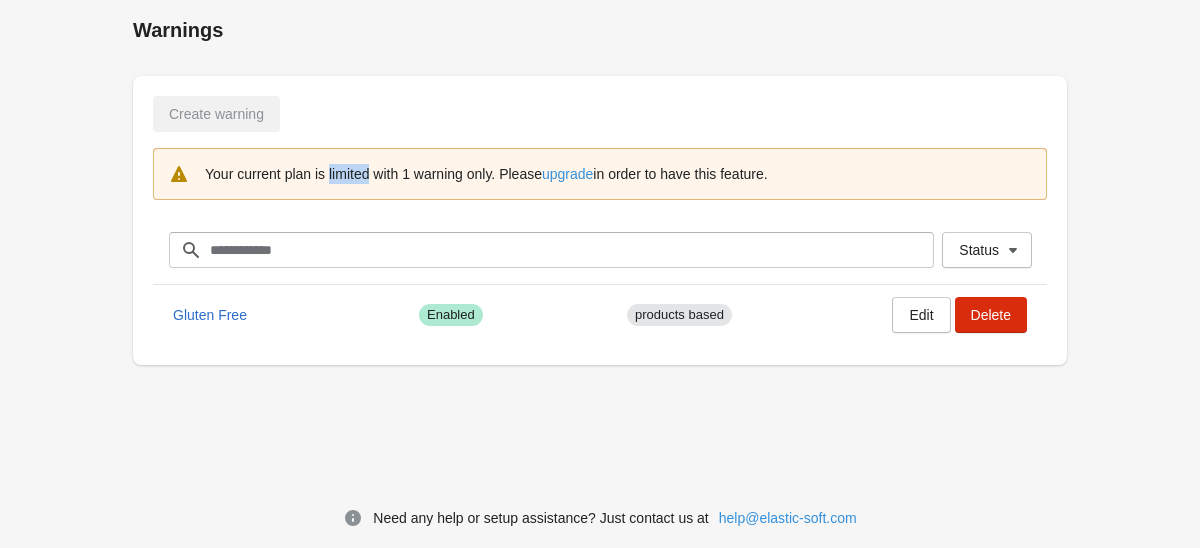 click on "Your current plan is limited with 1 warning only. Please  upgrade  in order to have this feature." at bounding box center [618, 174] 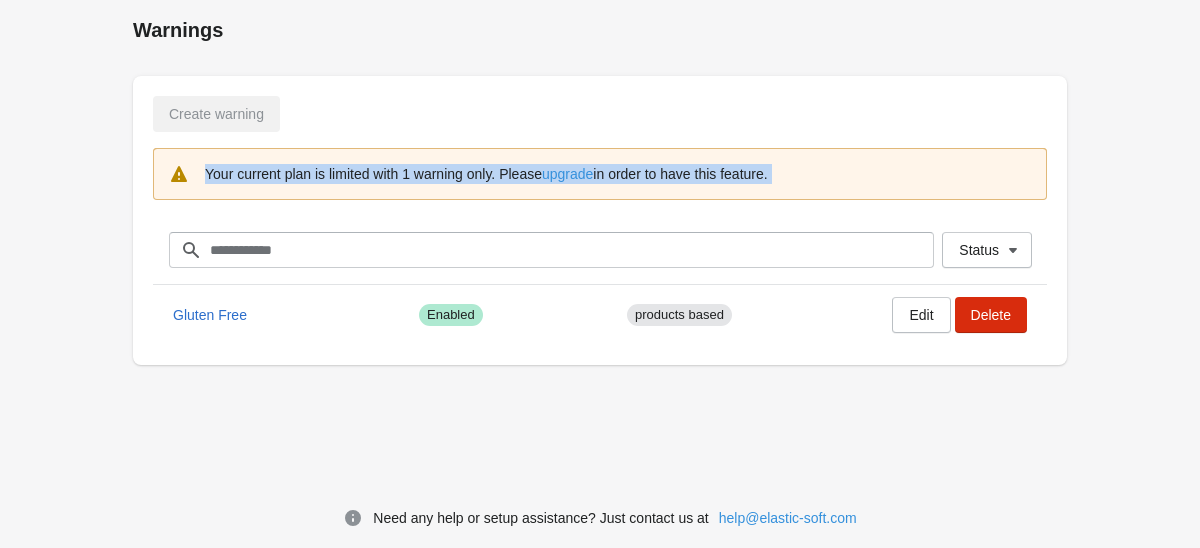 copy on "Your current plan is limited with 1 warning only. Please  upgrade  in order to have this feature. Status" 